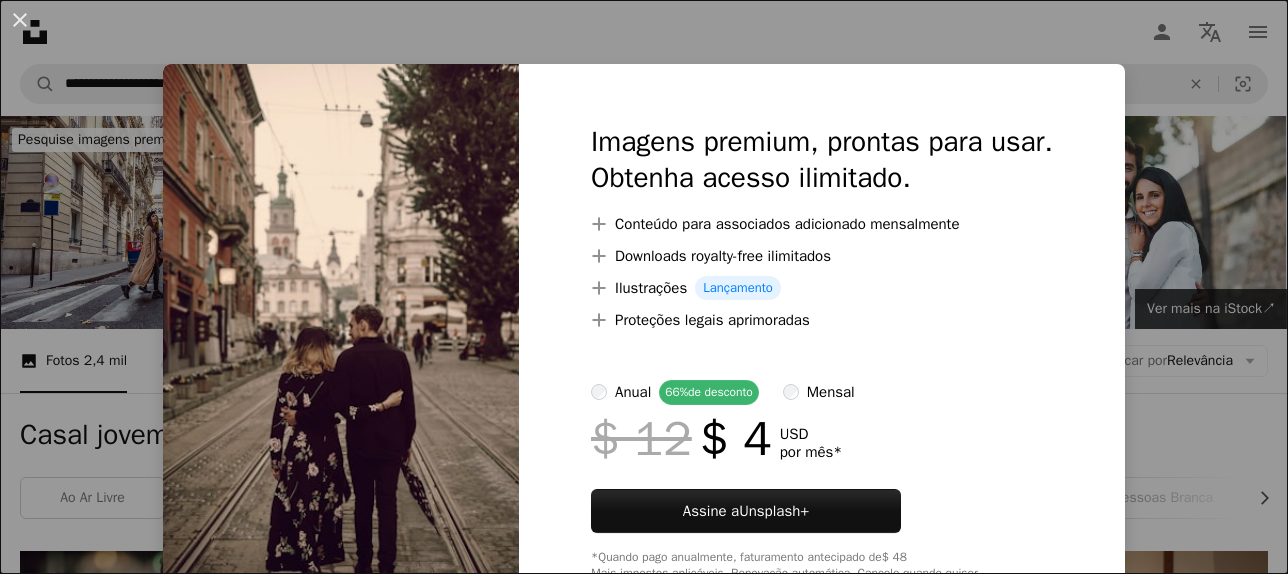 scroll, scrollTop: 2760, scrollLeft: 0, axis: vertical 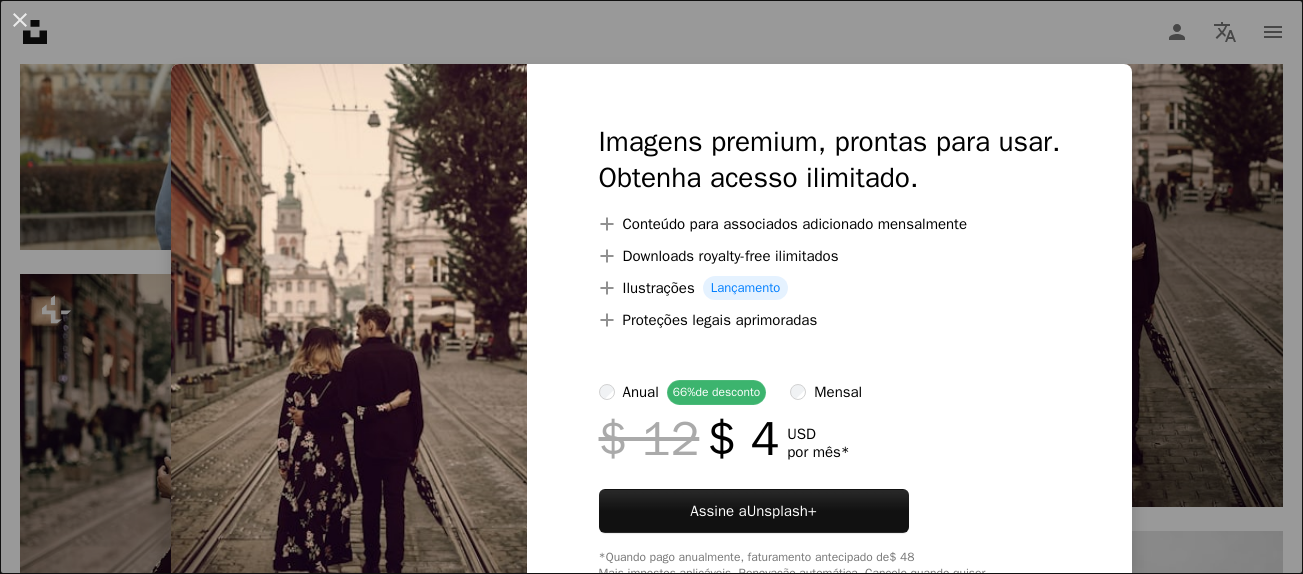 click on "An X shape Imagens premium, prontas para usar. Obtenha acesso ilimitado. A plus sign Conteúdo para associados adicionado mensalmente A plus sign Downloads royalty-free ilimitados A plus sign Ilustrações  Lançamento A plus sign Proteções legais aprimoradas anual 66%  de desconto mensal $ 12   $ 4 USD por mês * Assine a  Unsplash+ *Quando pago anualmente, faturamento antecipado de  $ 48 Mais impostos aplicáveis. Renovação automática. Cancele quando quiser." at bounding box center (651, 287) 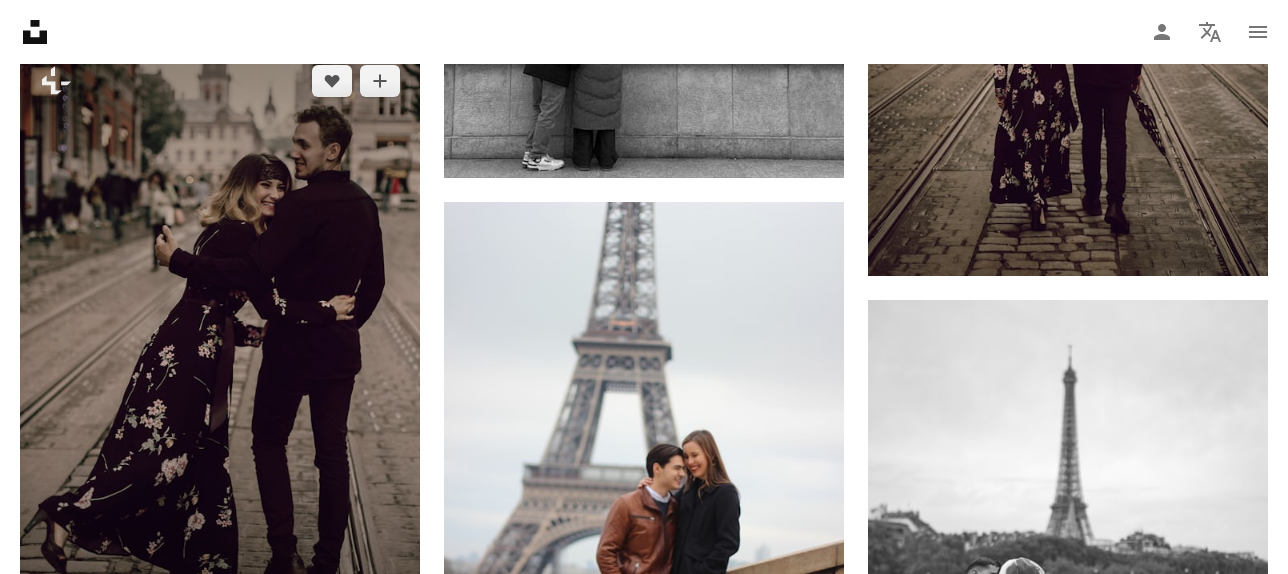 scroll, scrollTop: 3120, scrollLeft: 0, axis: vertical 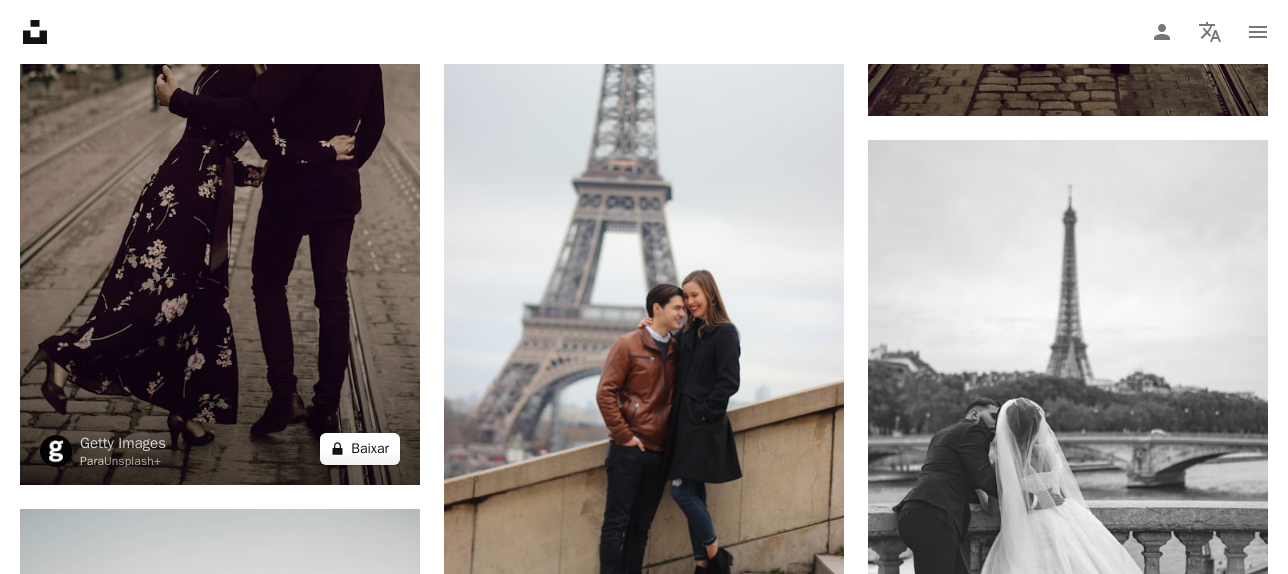 click on "A lock Baixar" at bounding box center [360, 449] 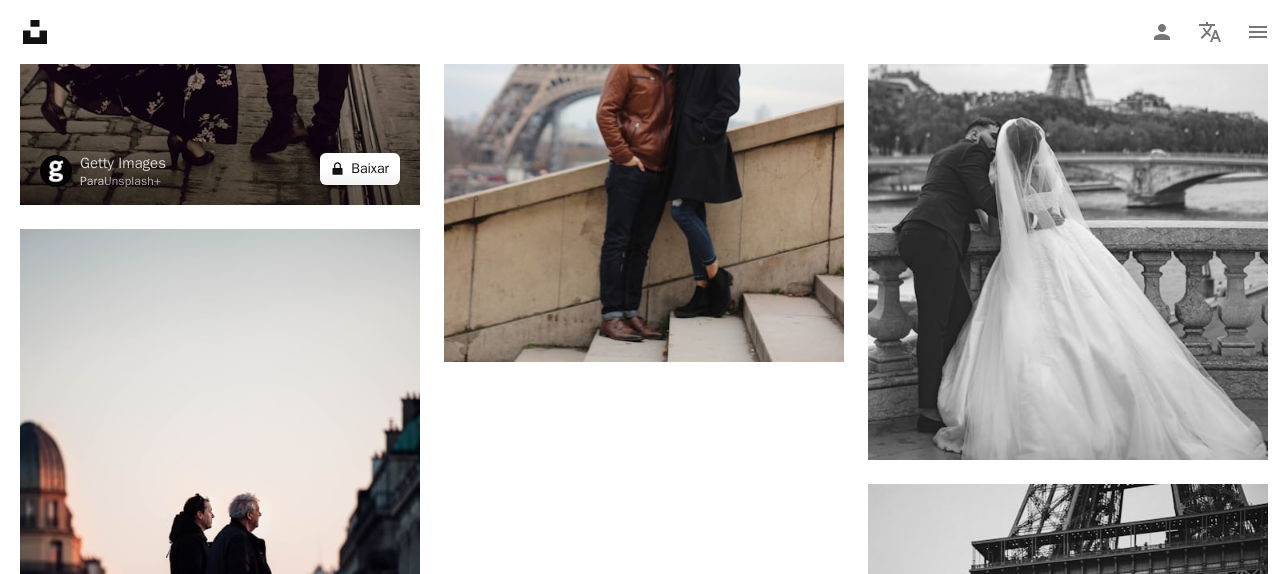 scroll, scrollTop: 3280, scrollLeft: 0, axis: vertical 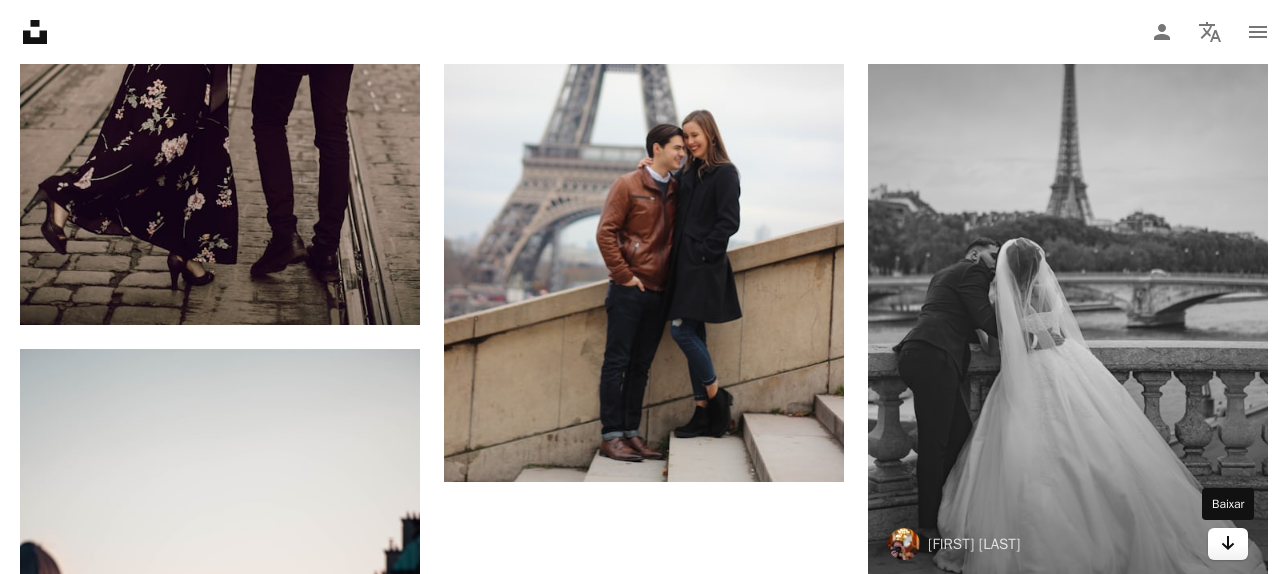click on "Arrow pointing down" 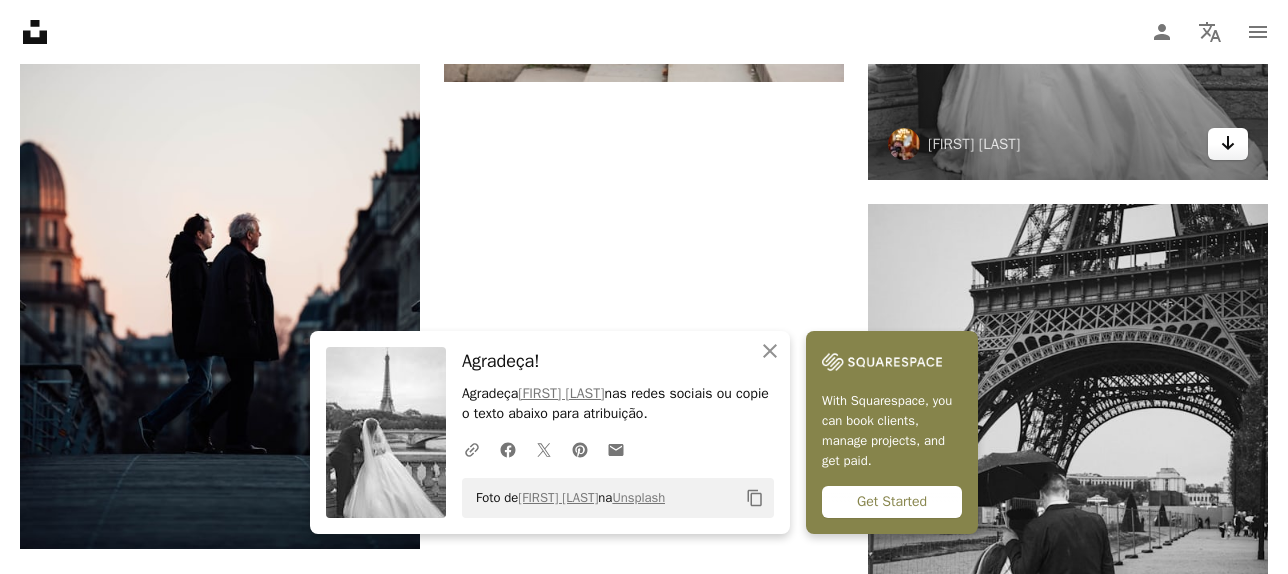 scroll, scrollTop: 3880, scrollLeft: 0, axis: vertical 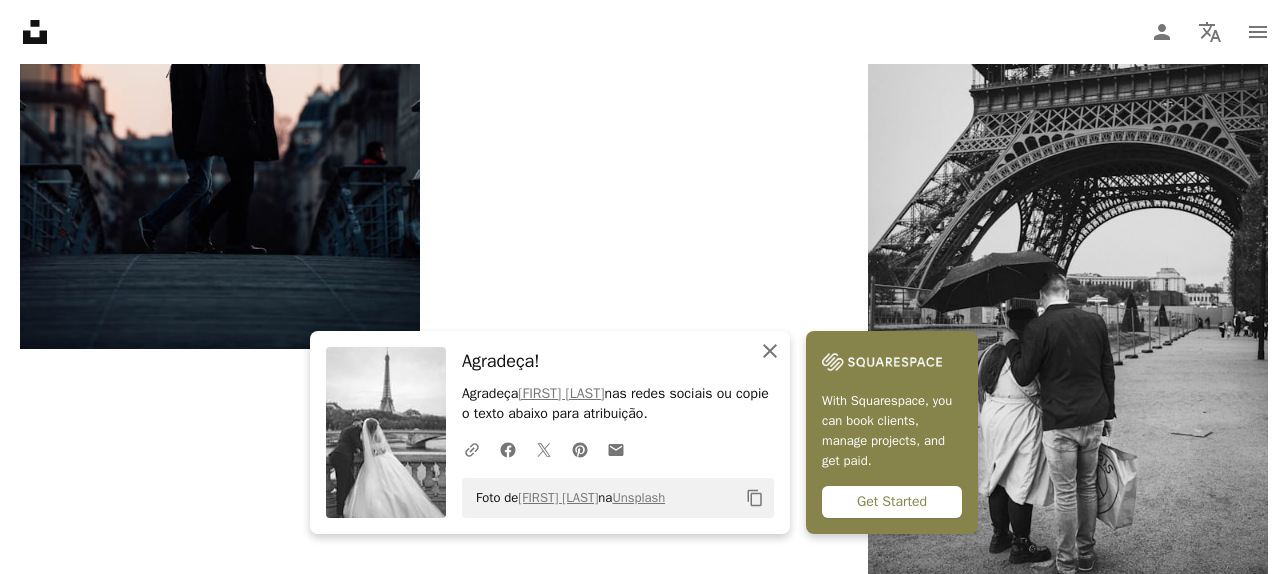 click on "An X shape" 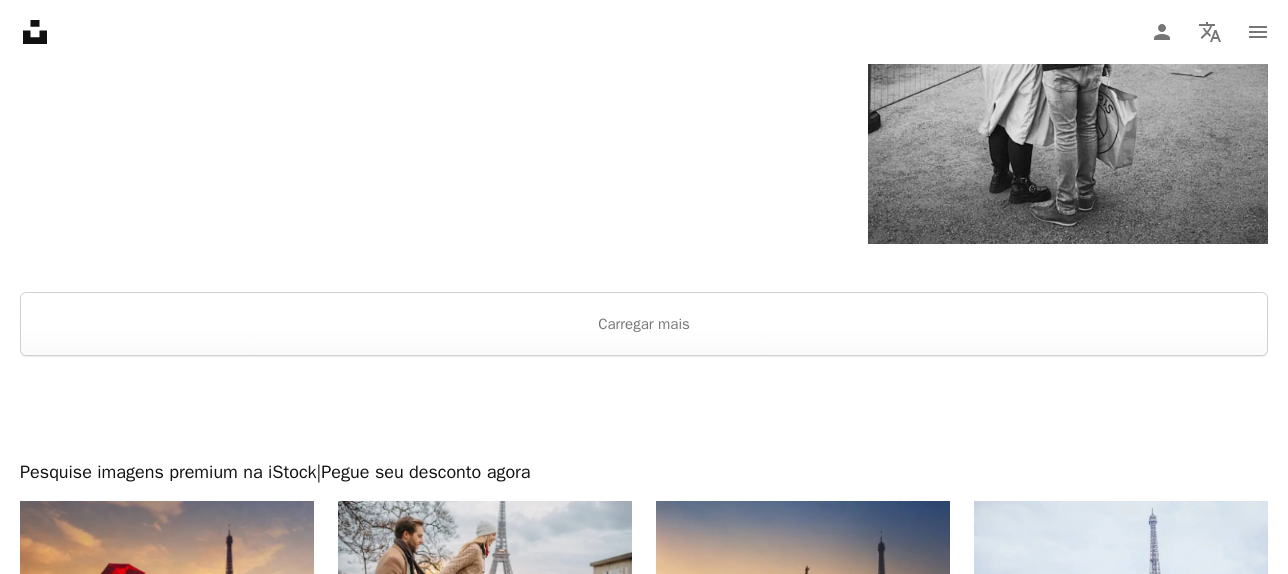 scroll, scrollTop: 4360, scrollLeft: 0, axis: vertical 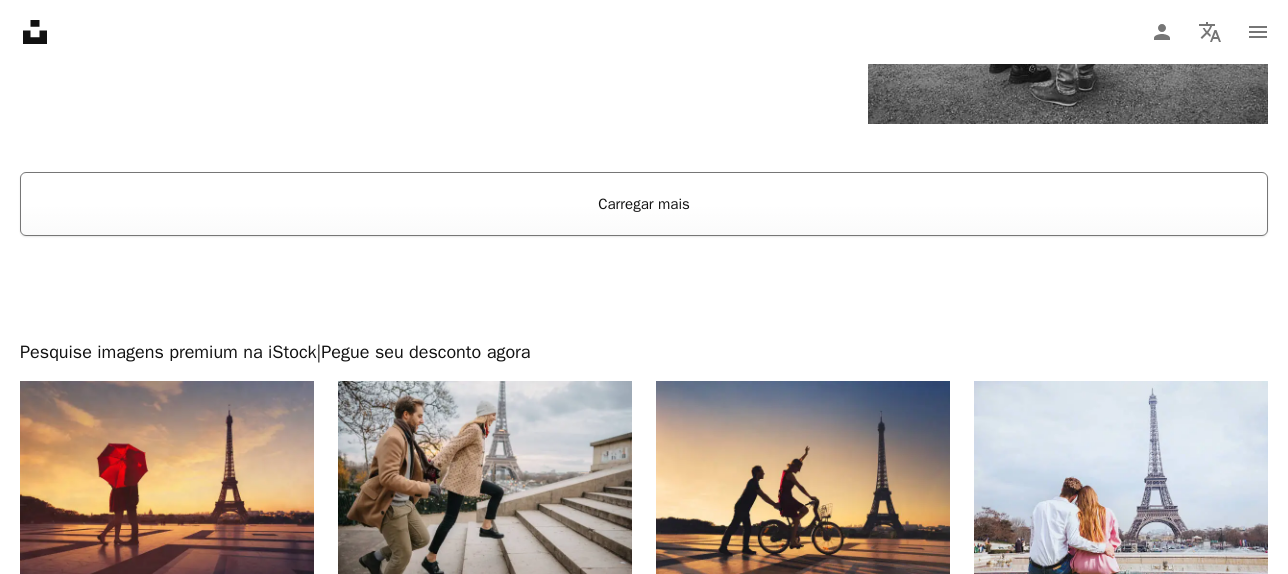 click on "Carregar mais" at bounding box center [644, 204] 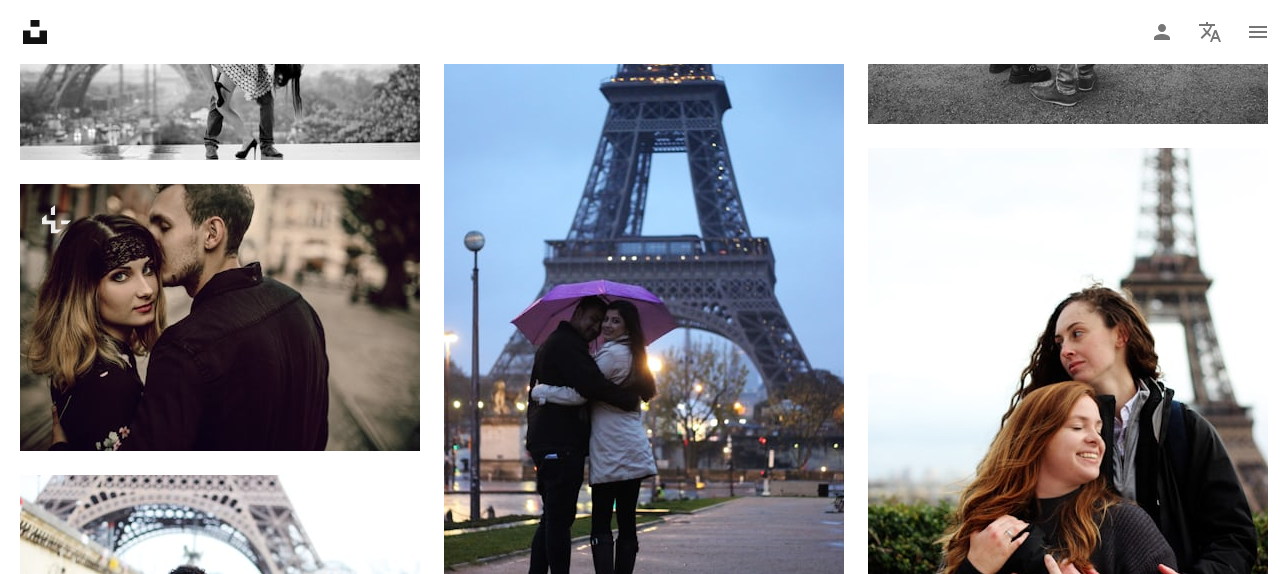 scroll, scrollTop: 4400, scrollLeft: 0, axis: vertical 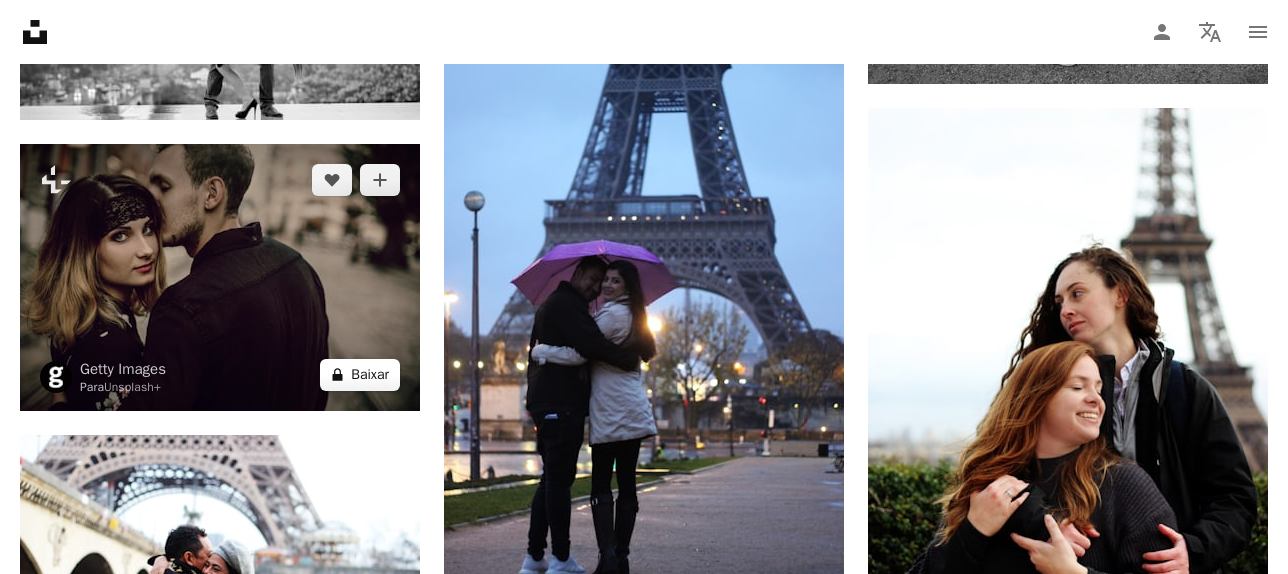 click on "A lock Baixar" at bounding box center [360, 375] 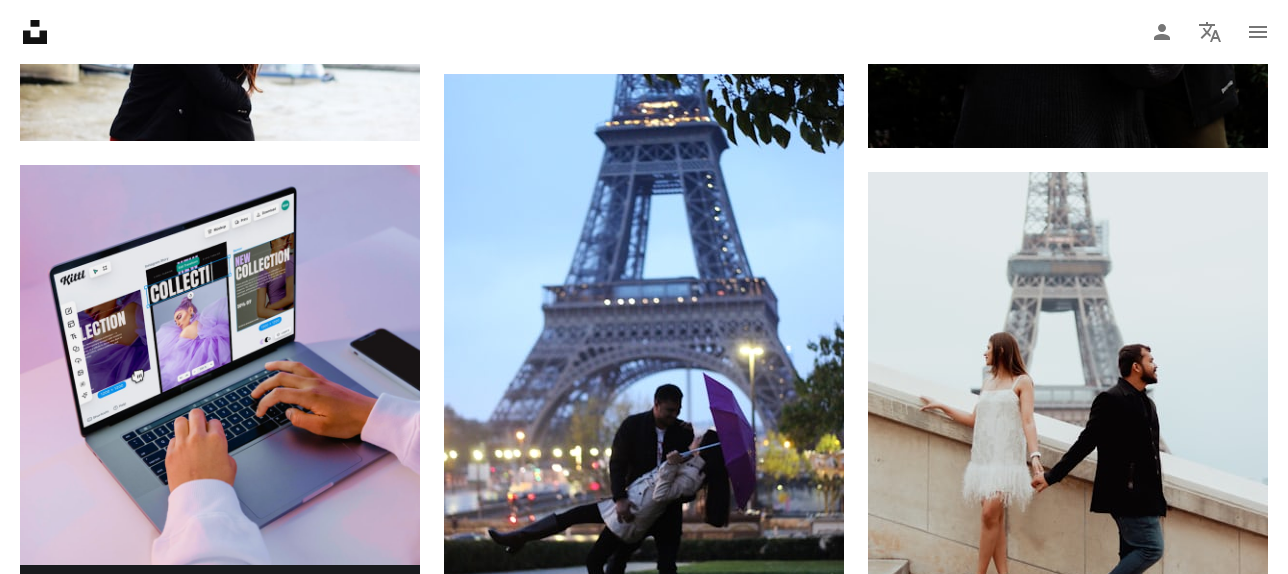 scroll, scrollTop: 5080, scrollLeft: 0, axis: vertical 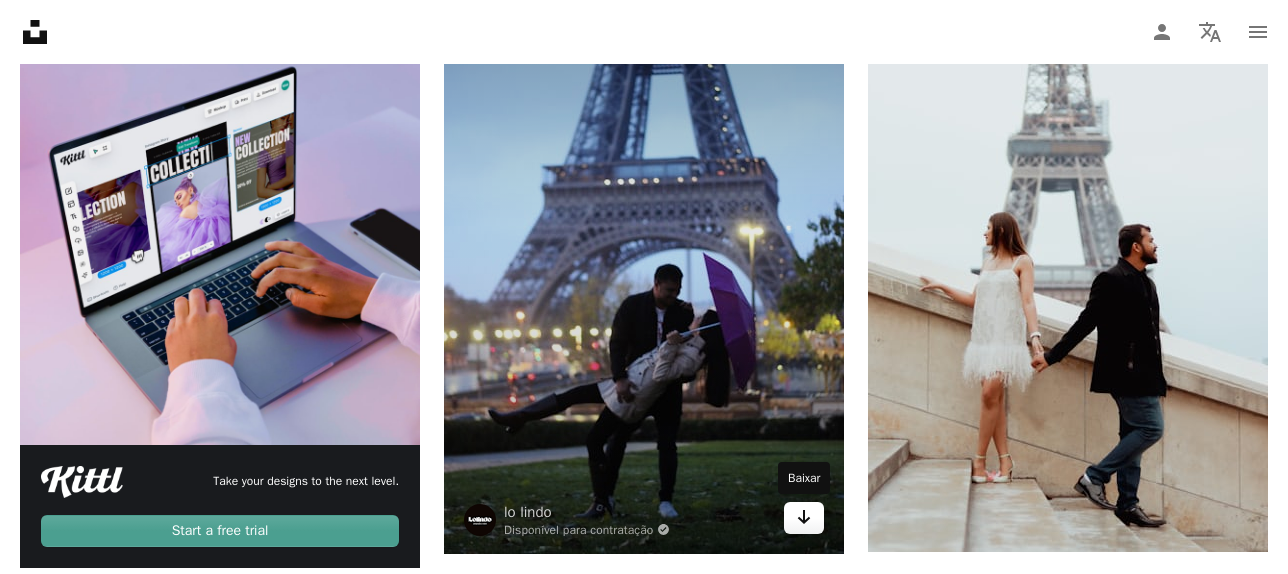 click 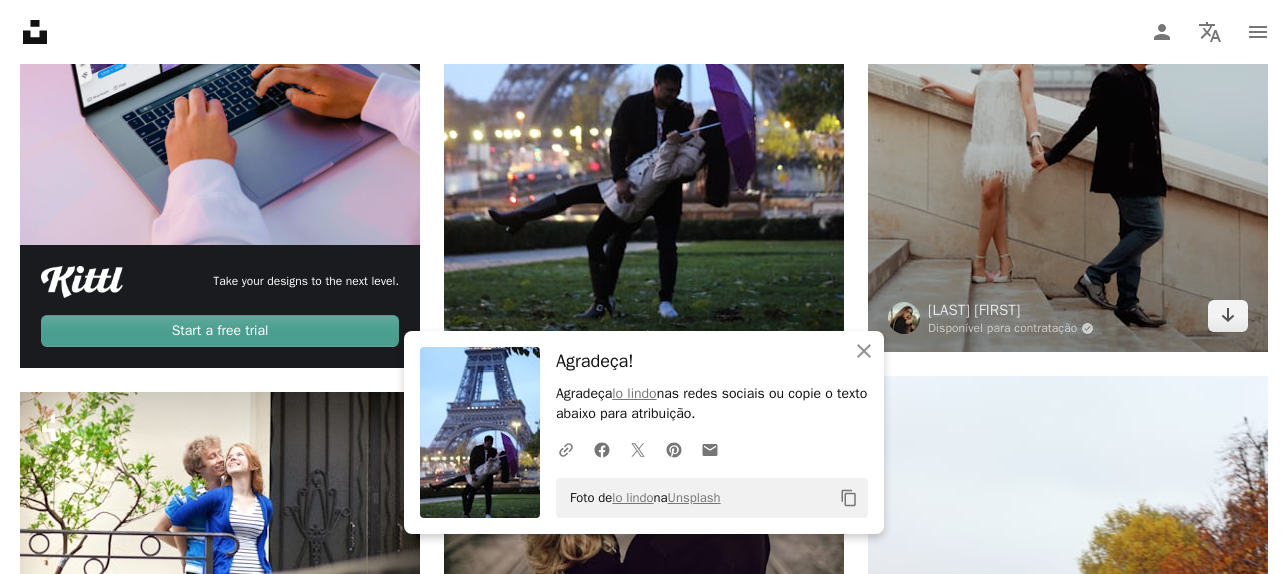 scroll, scrollTop: 5440, scrollLeft: 0, axis: vertical 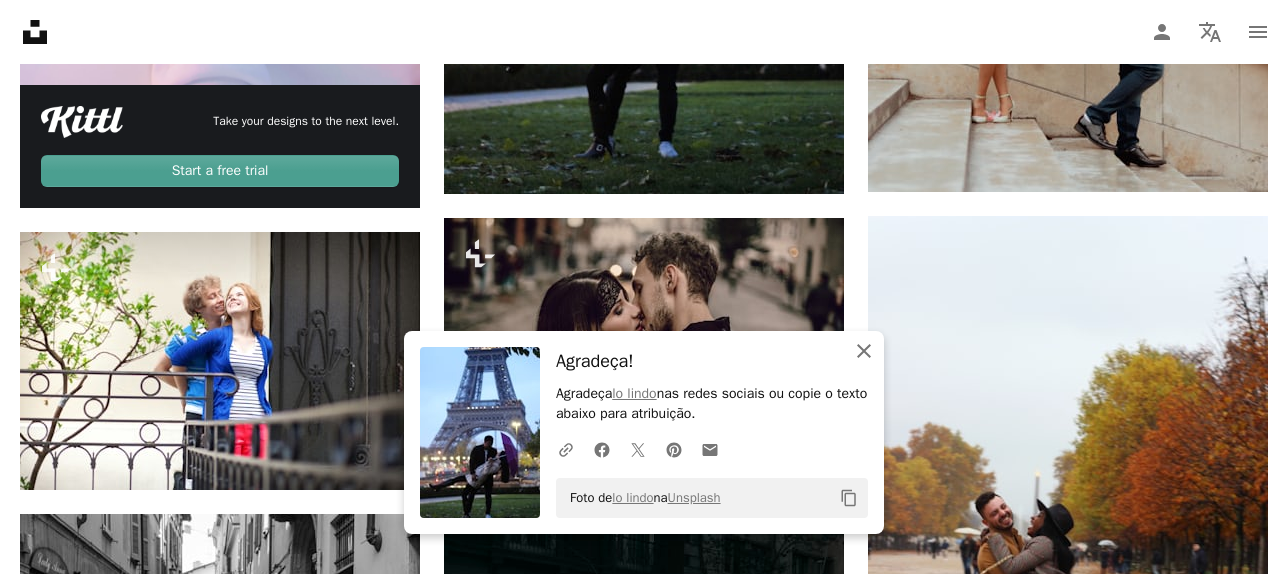 click on "An X shape" 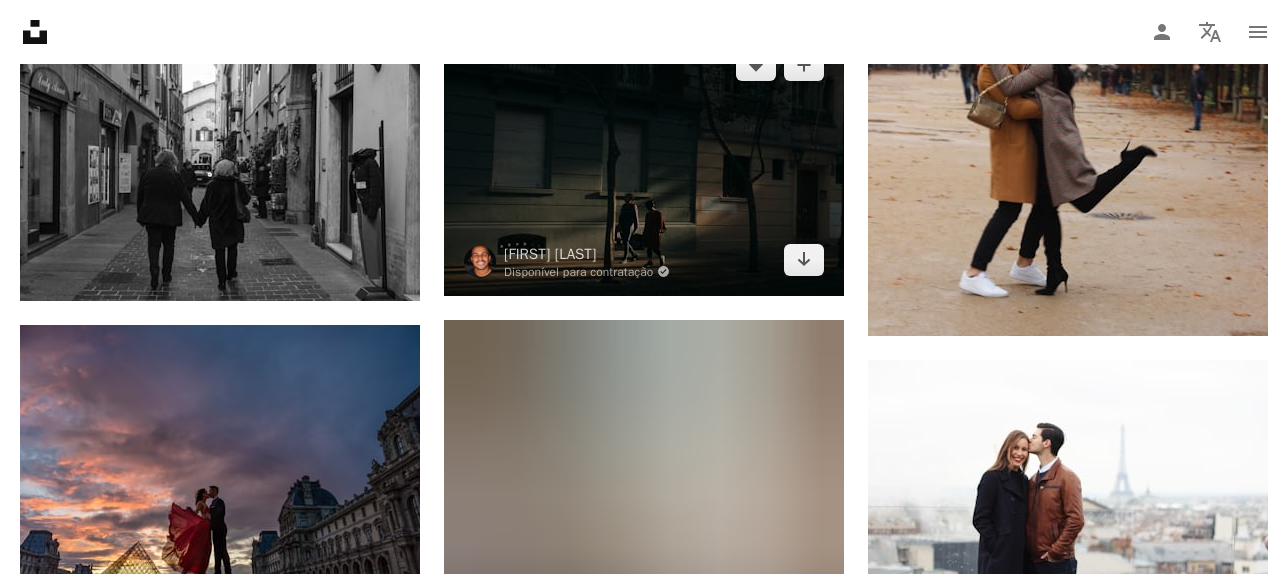 scroll, scrollTop: 6080, scrollLeft: 0, axis: vertical 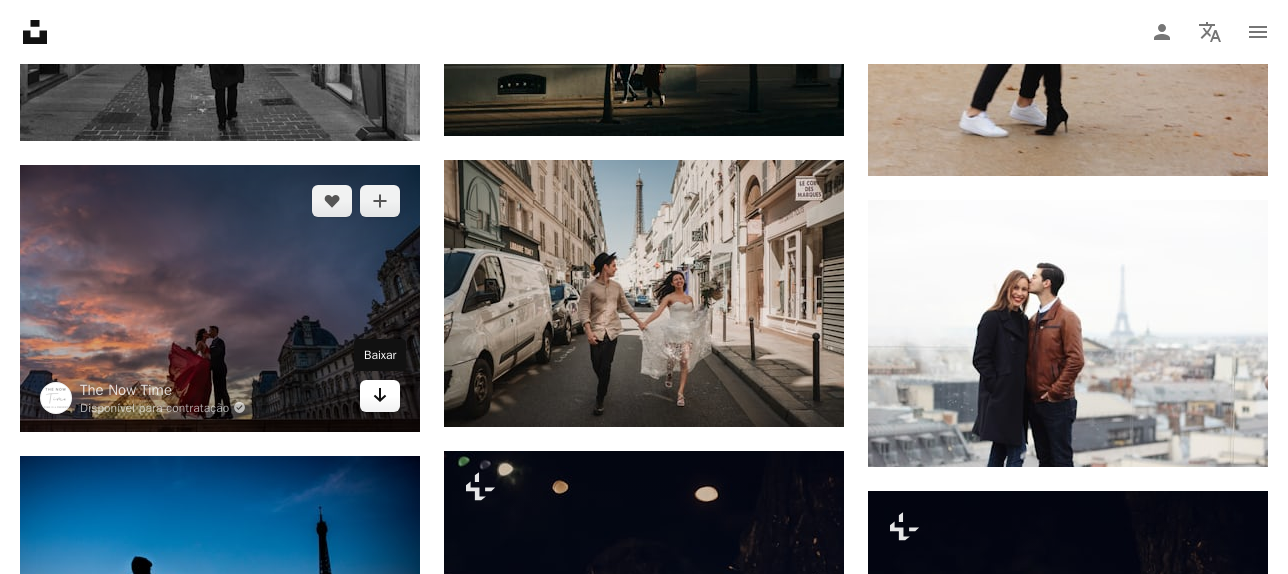 click on "Arrow pointing down" 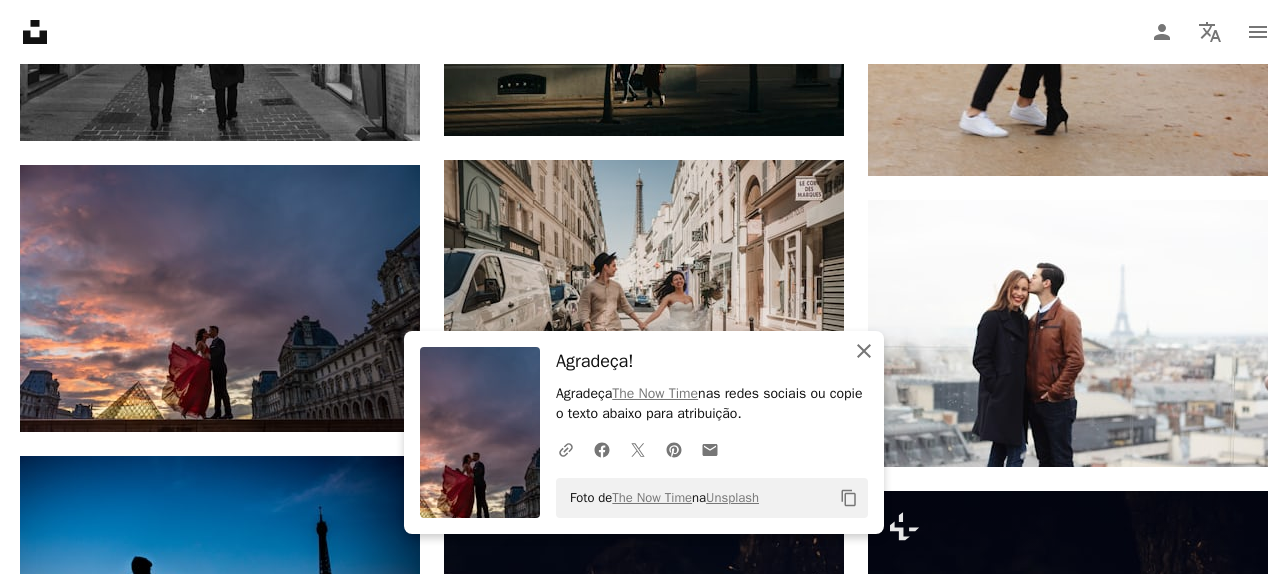click 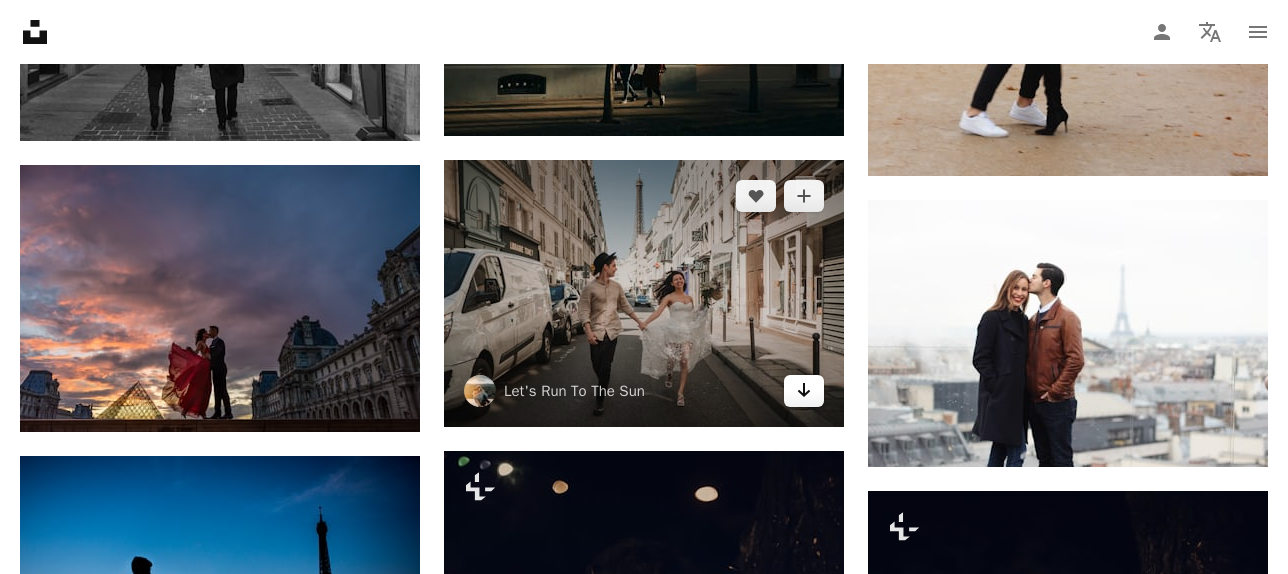 click on "Arrow pointing down" at bounding box center (804, 391) 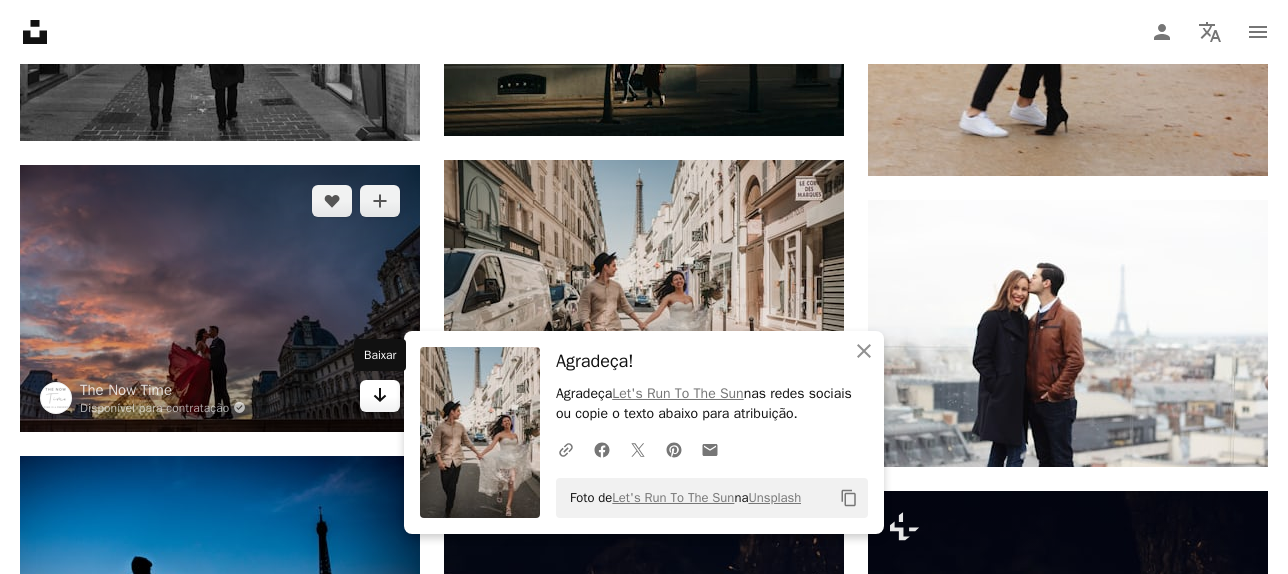 click on "Arrow pointing down" 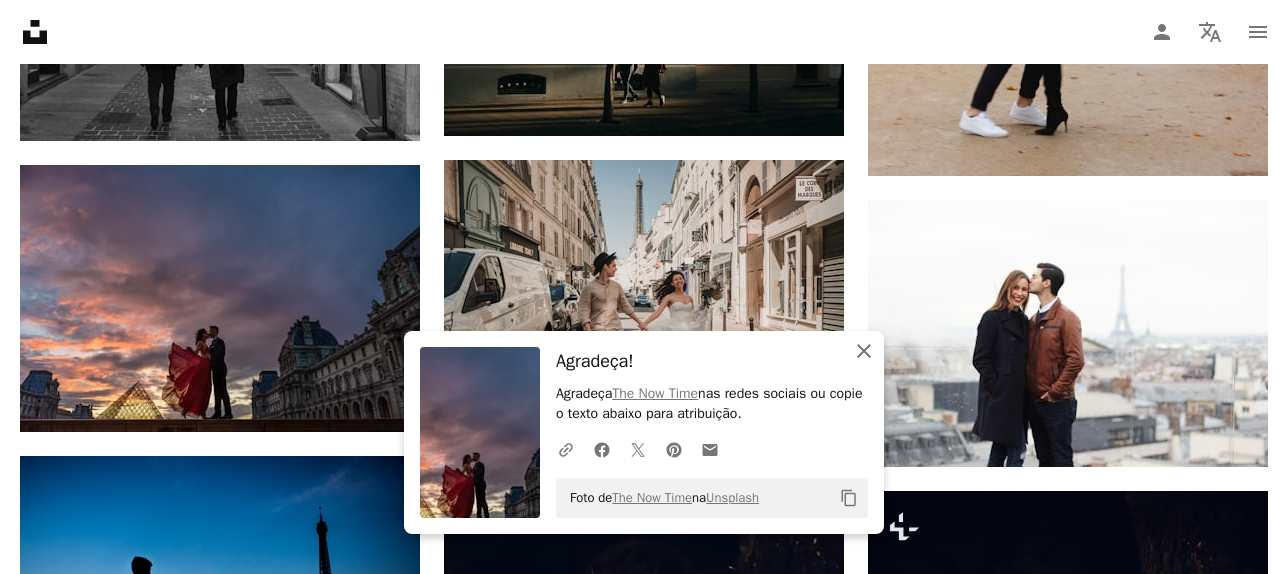 click 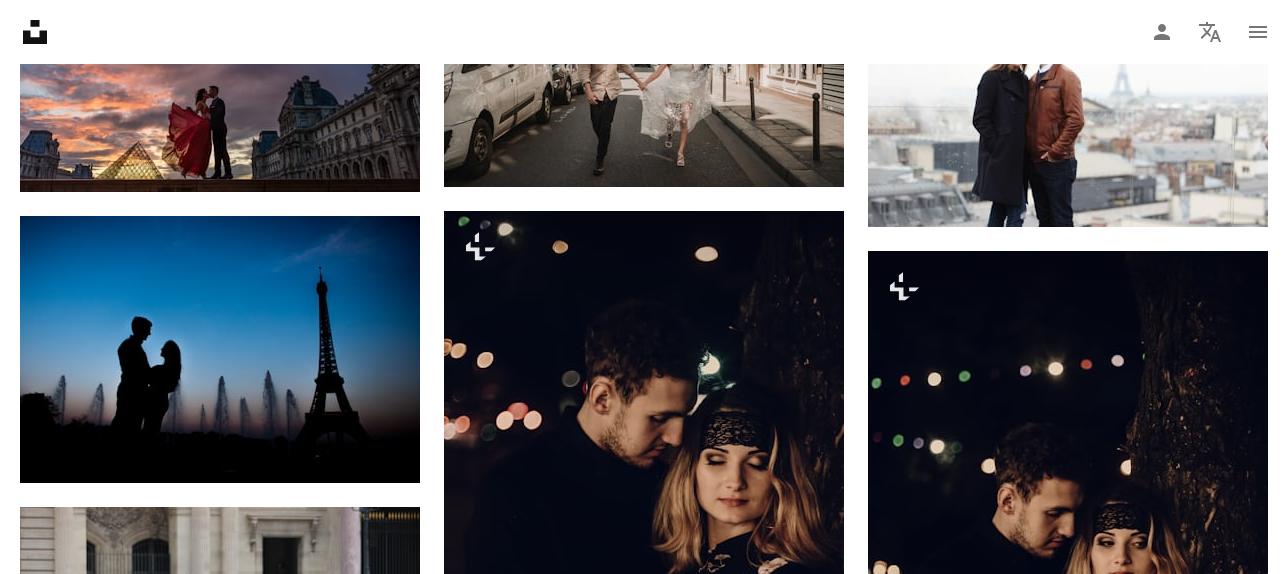 scroll, scrollTop: 6360, scrollLeft: 0, axis: vertical 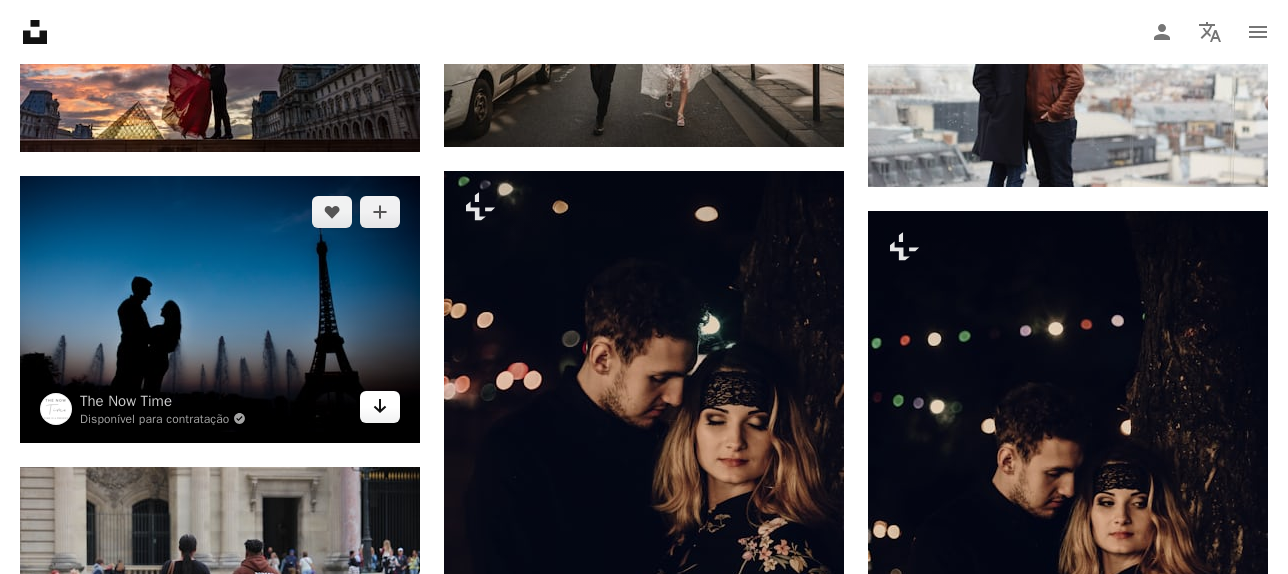click 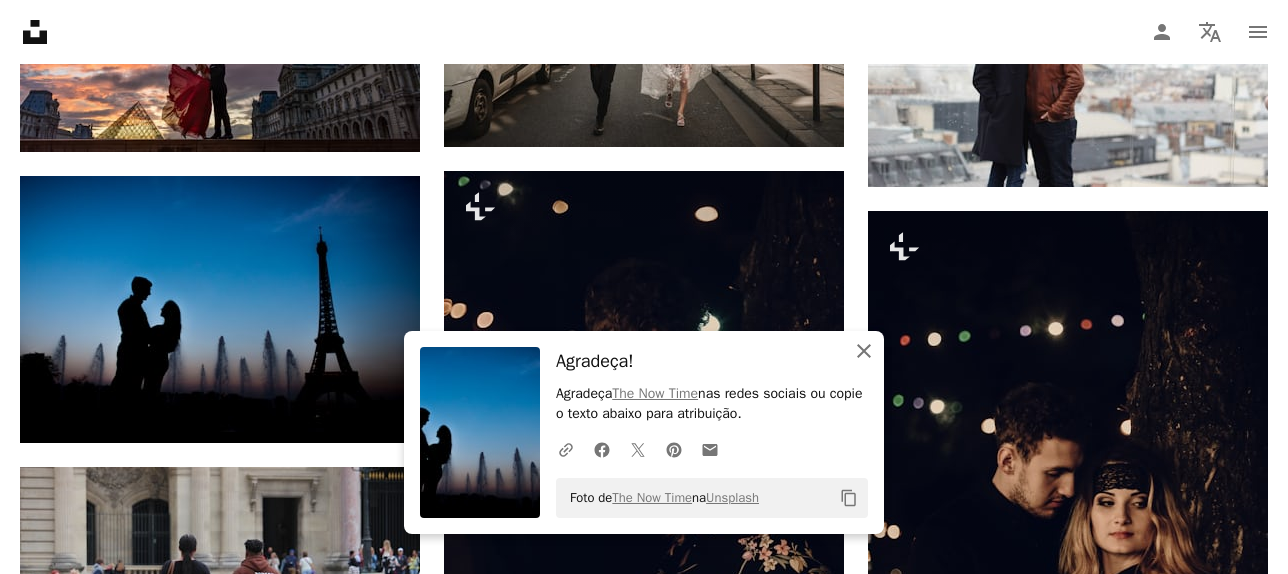 click 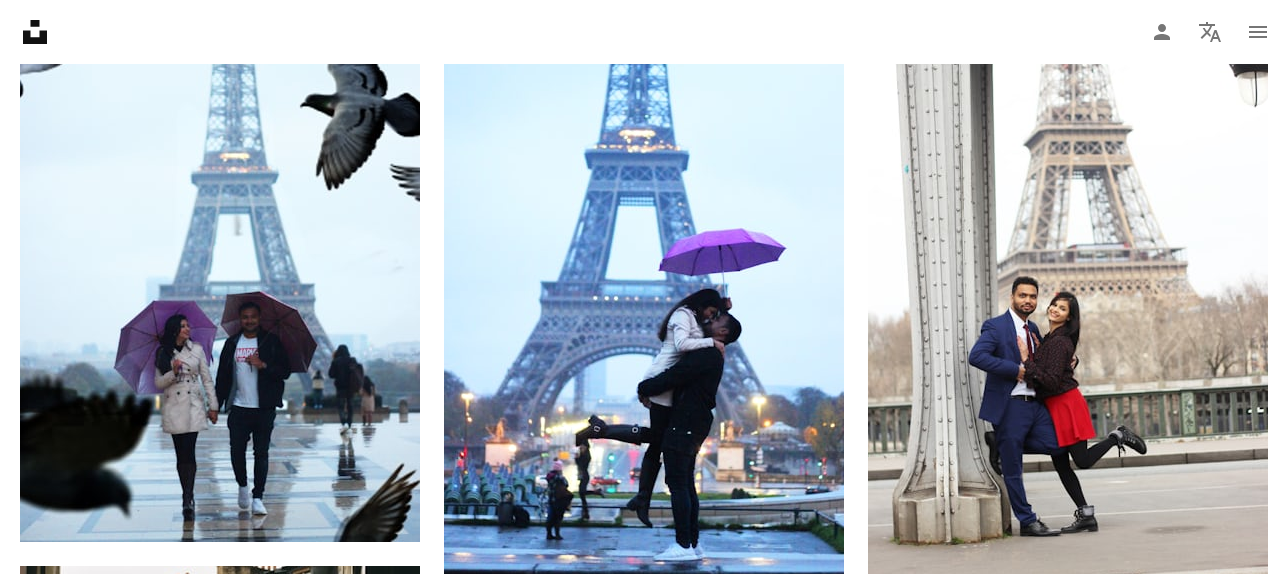 scroll, scrollTop: 7840, scrollLeft: 0, axis: vertical 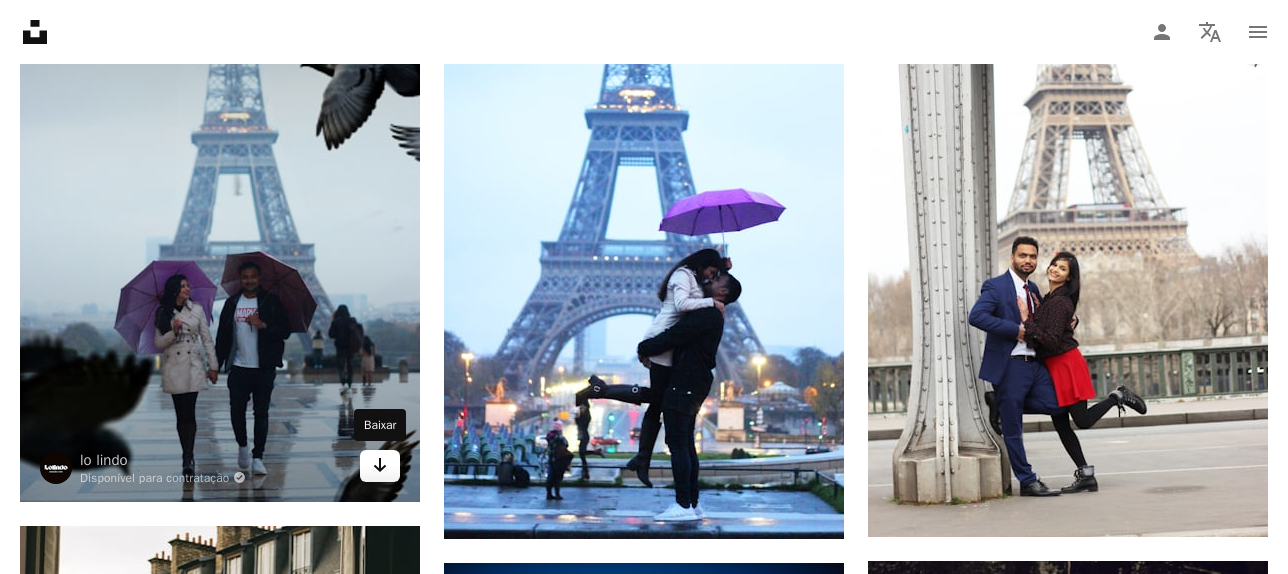 click on "Arrow pointing down" 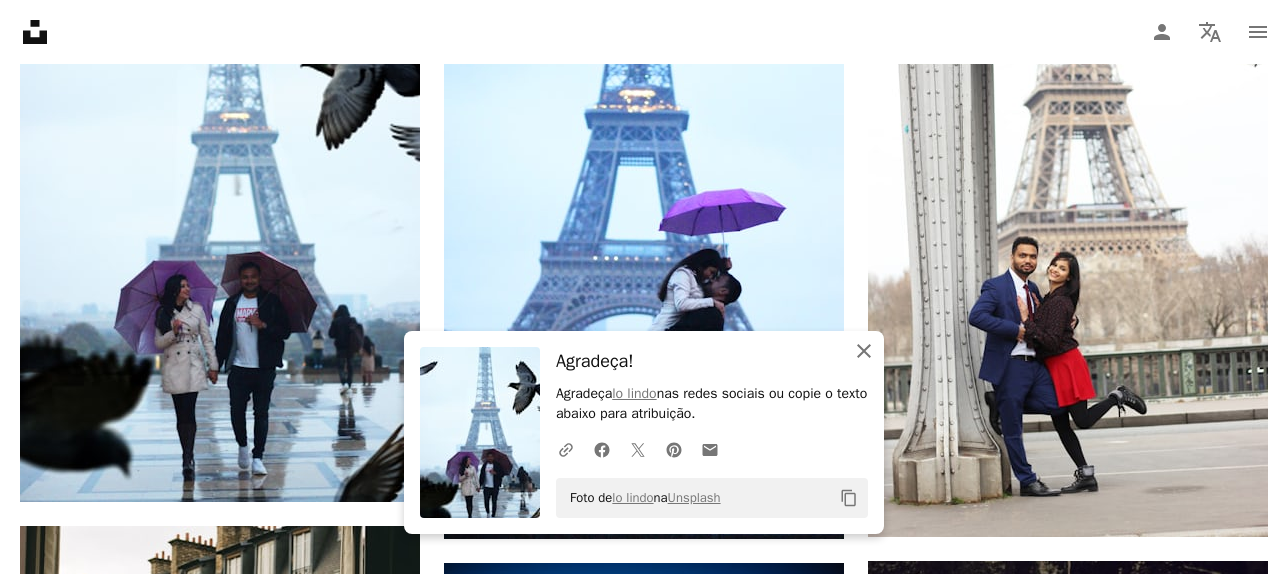 click 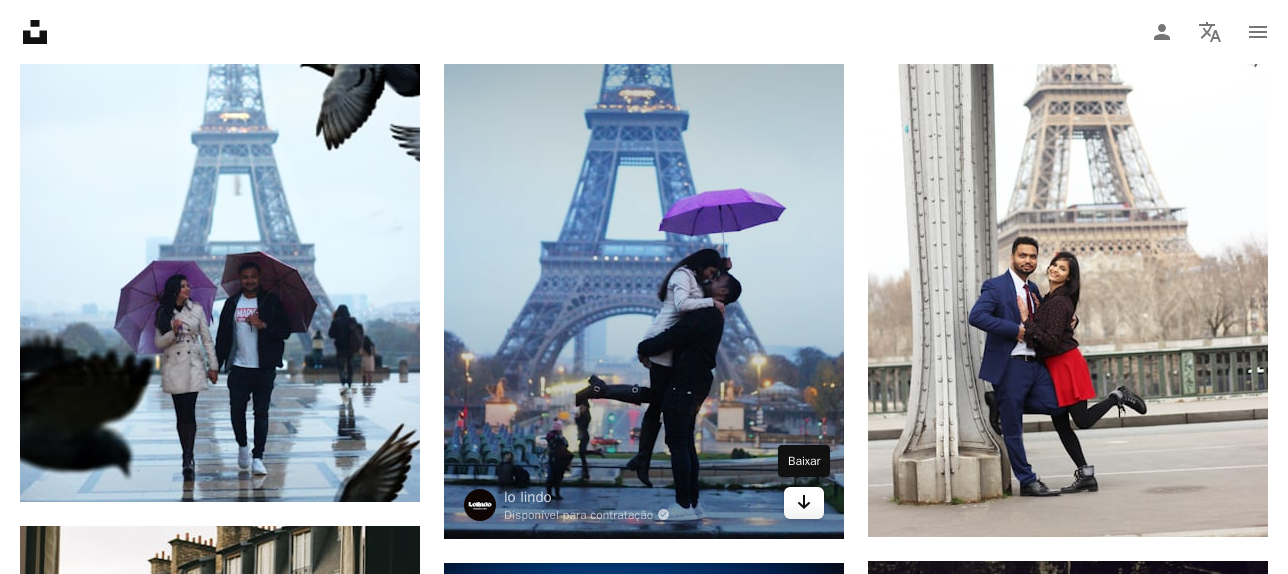 click on "Arrow pointing down" 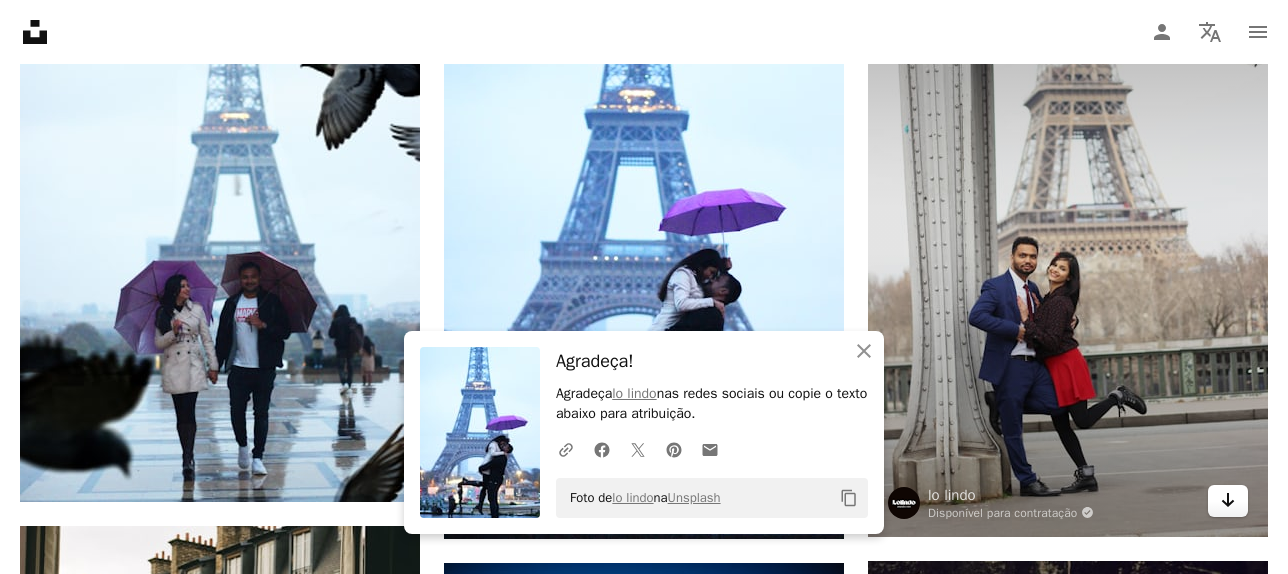click on "Arrow pointing down" at bounding box center (1228, 501) 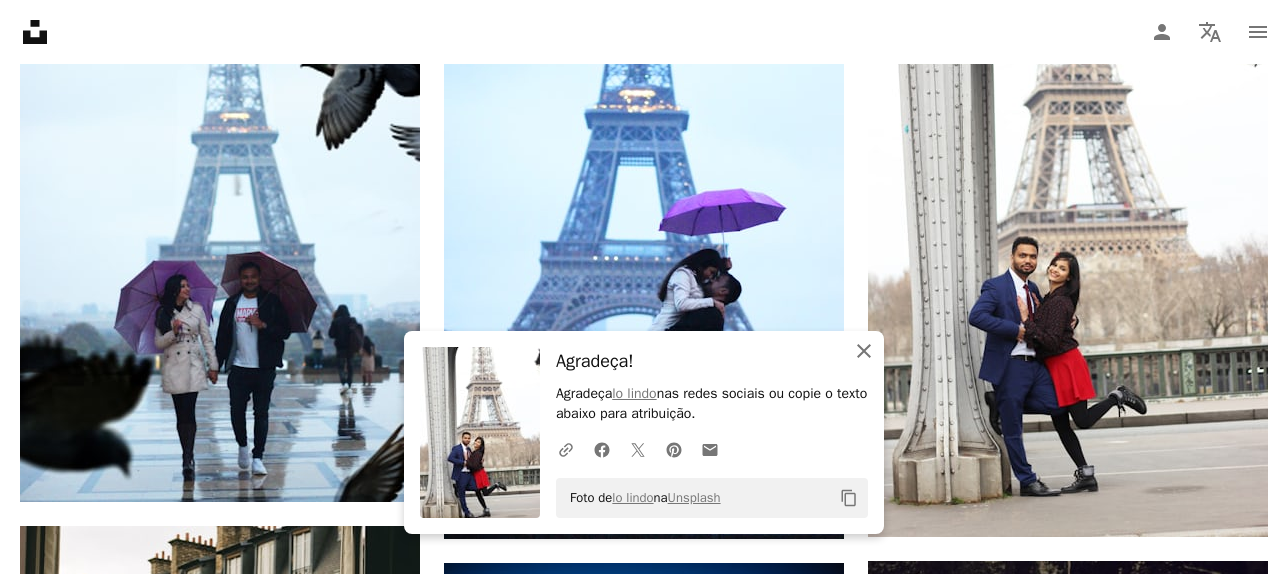 click on "An X shape" 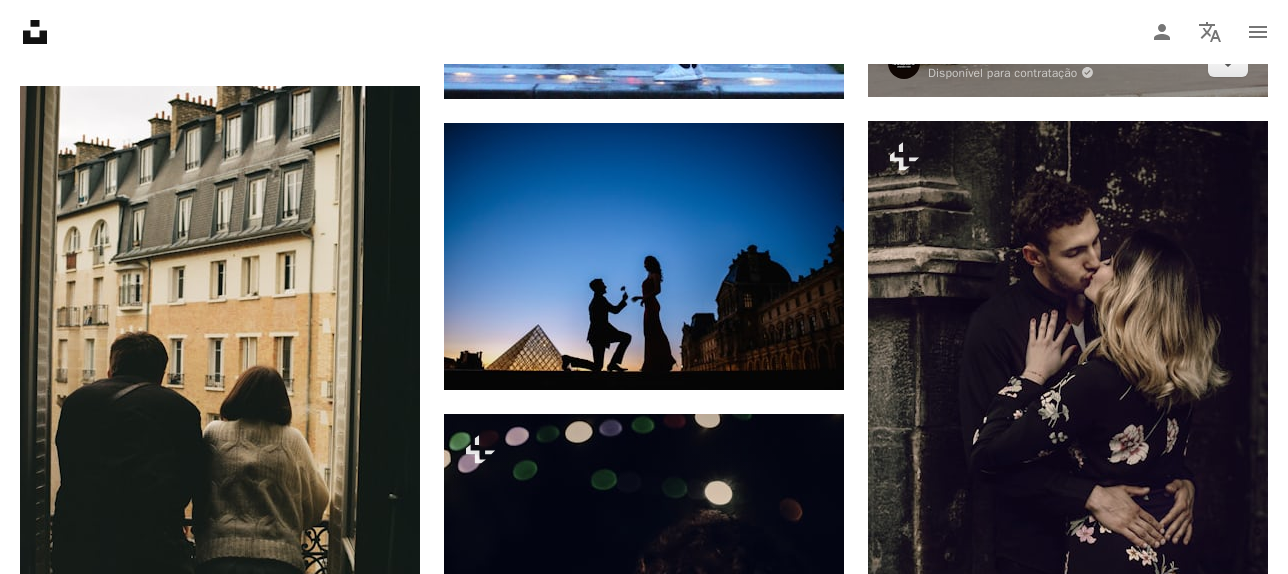 scroll, scrollTop: 8240, scrollLeft: 0, axis: vertical 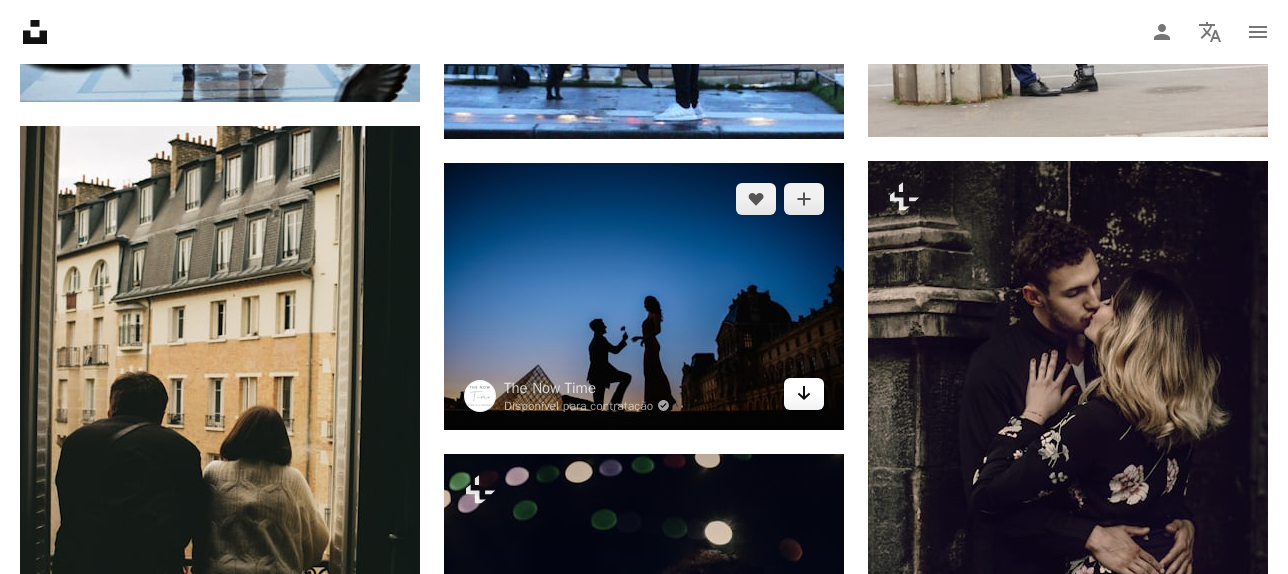 click on "Arrow pointing down" 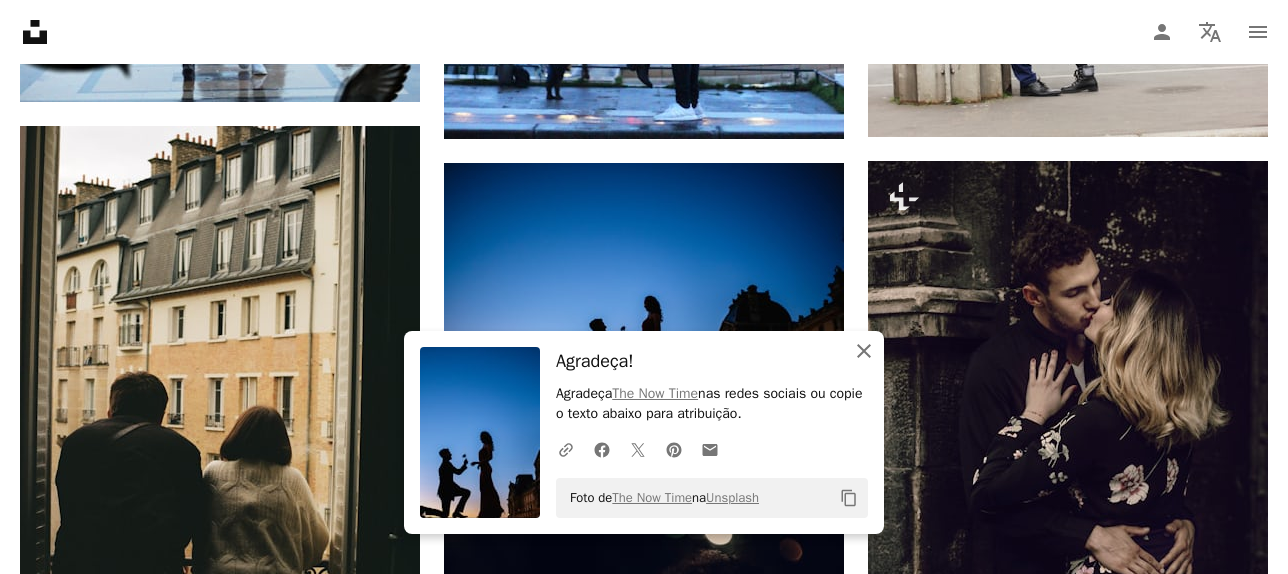click on "An X shape" 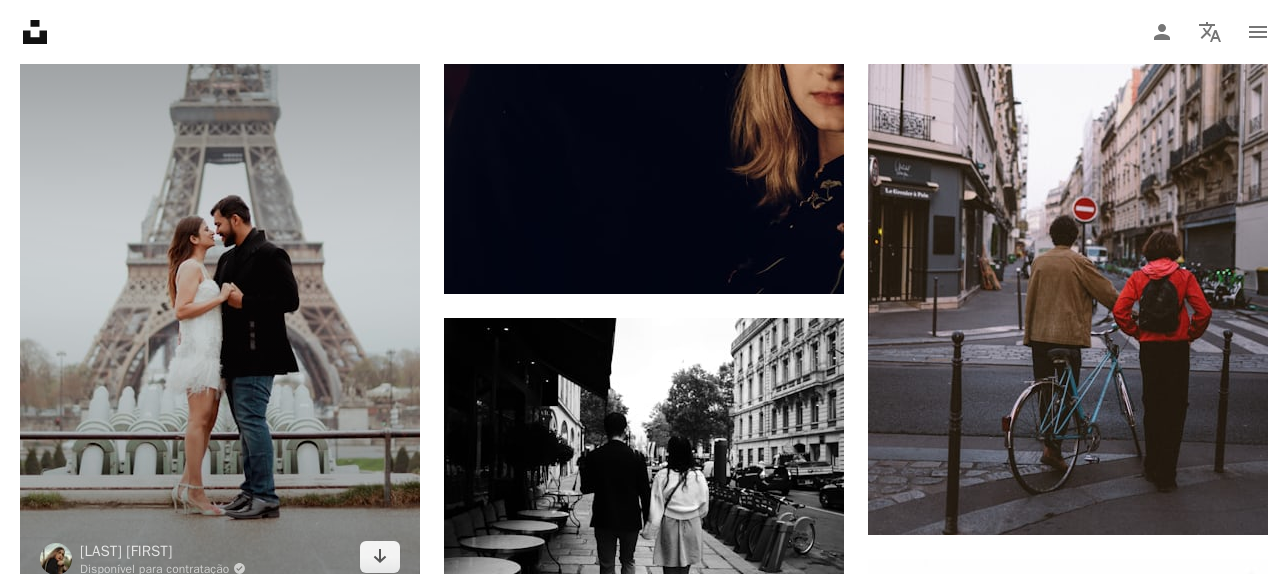 scroll, scrollTop: 9040, scrollLeft: 0, axis: vertical 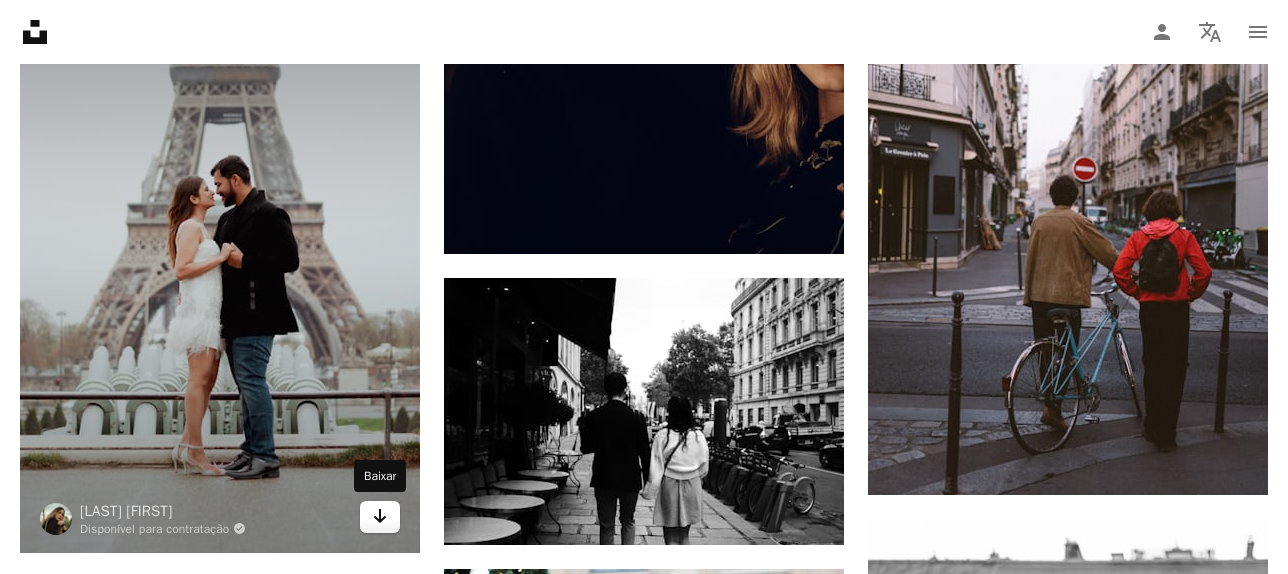 click 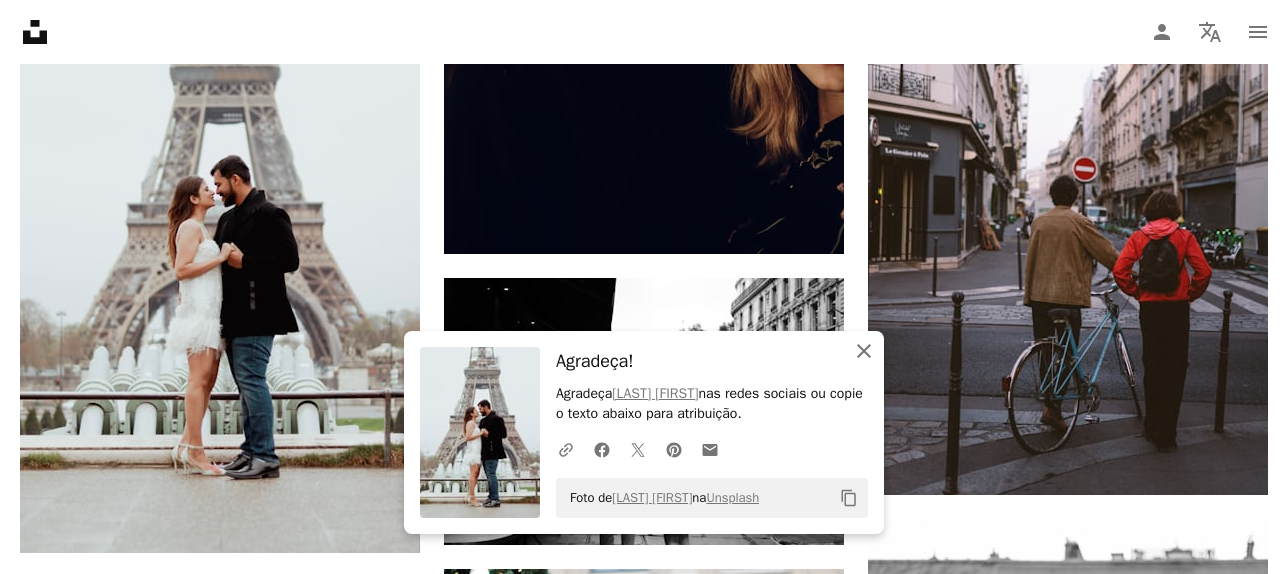 click on "An X shape" 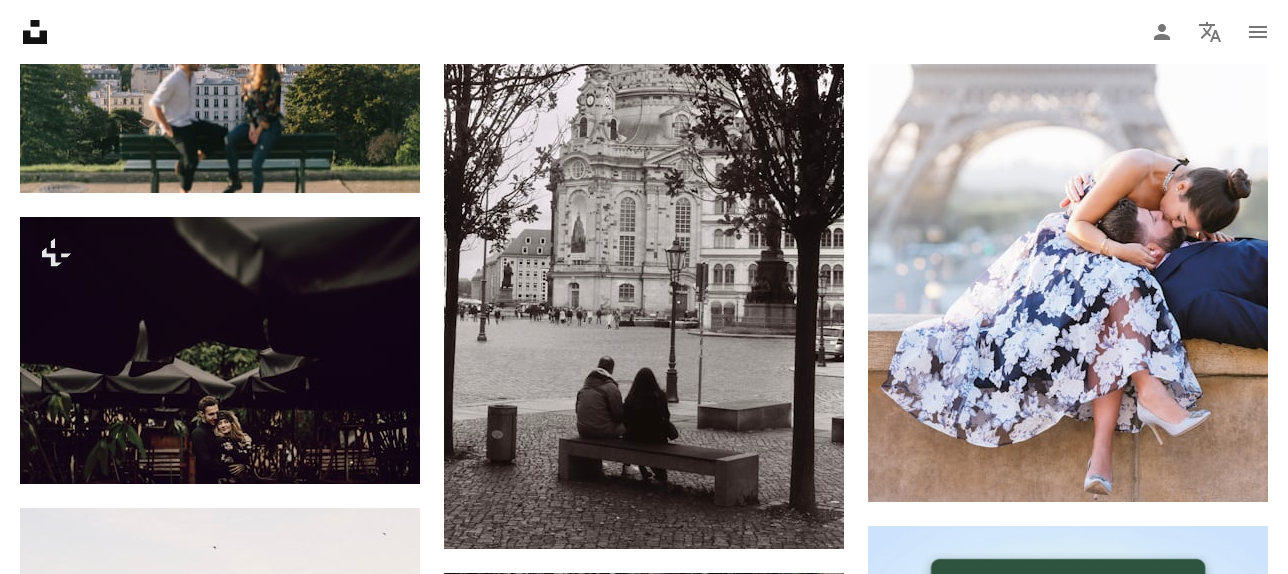 scroll, scrollTop: 10320, scrollLeft: 0, axis: vertical 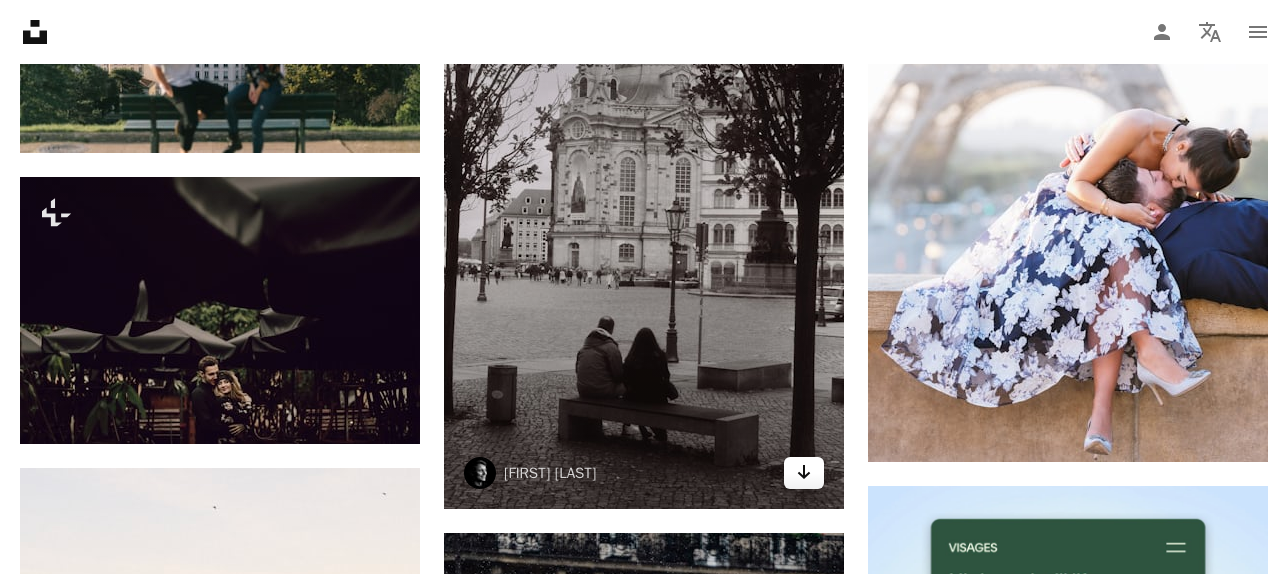 click 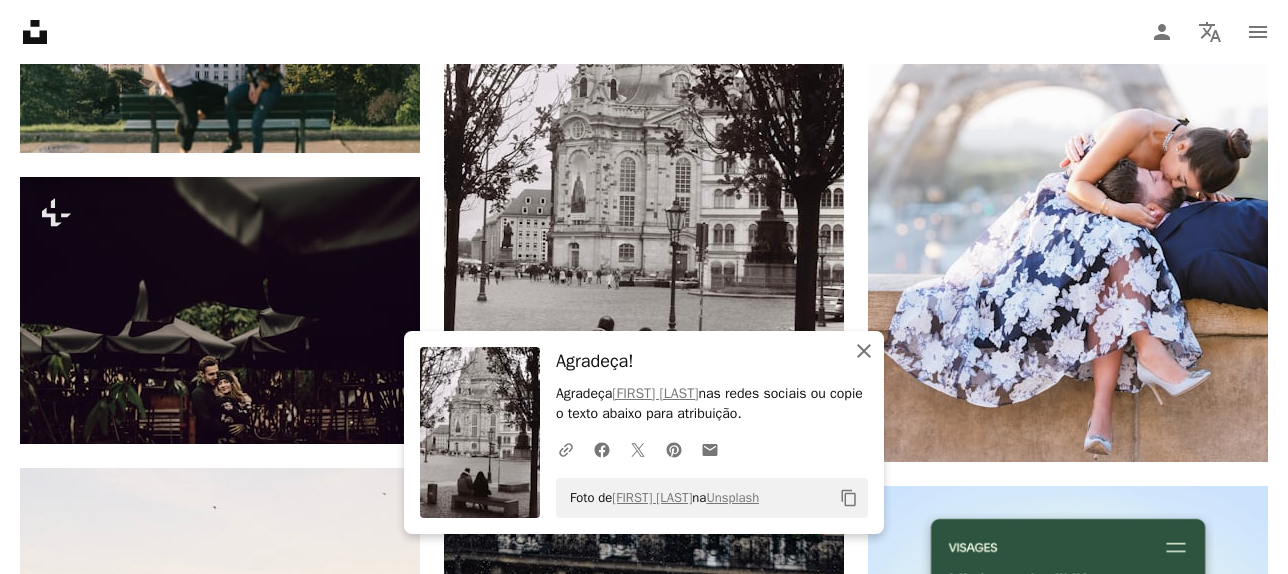 click on "An X shape" 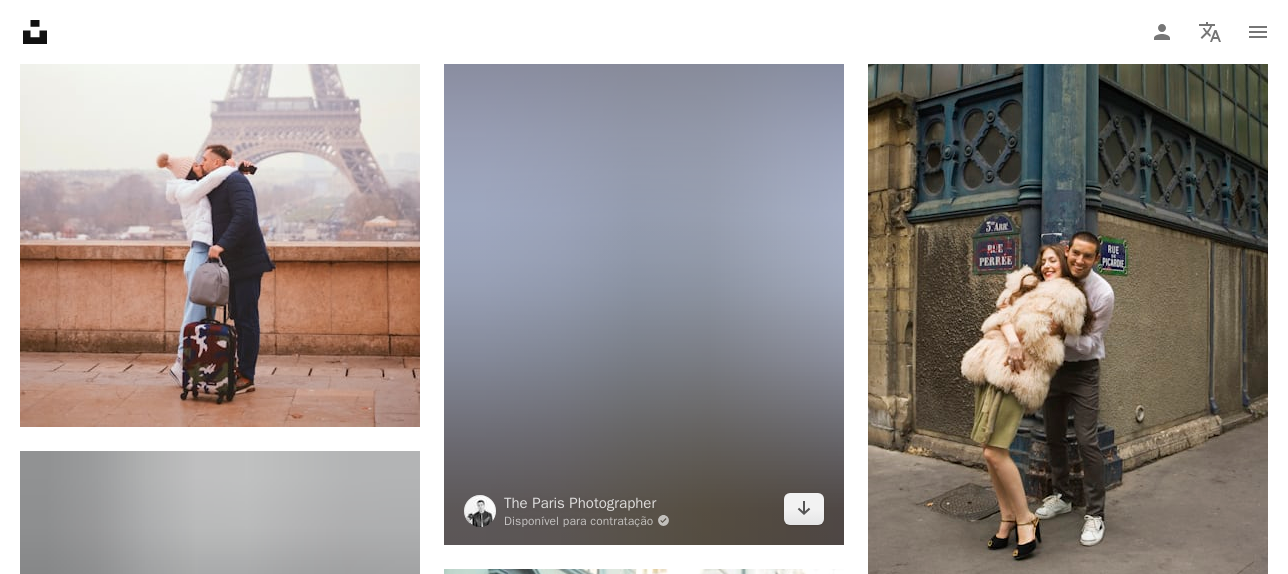 scroll, scrollTop: 12440, scrollLeft: 0, axis: vertical 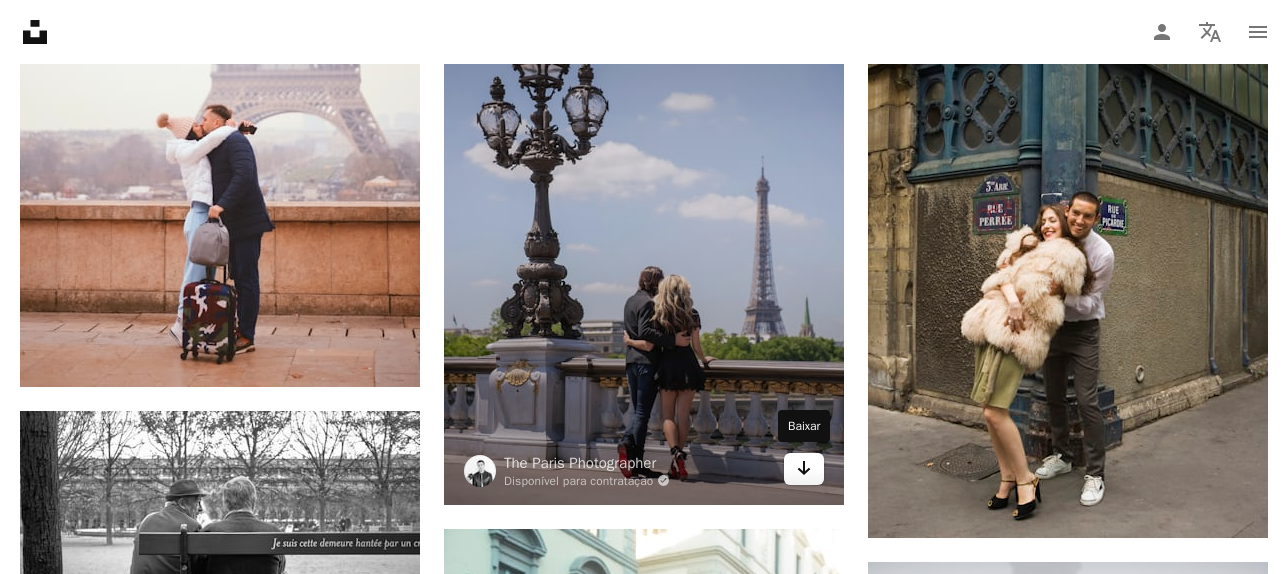 click on "Arrow pointing down" 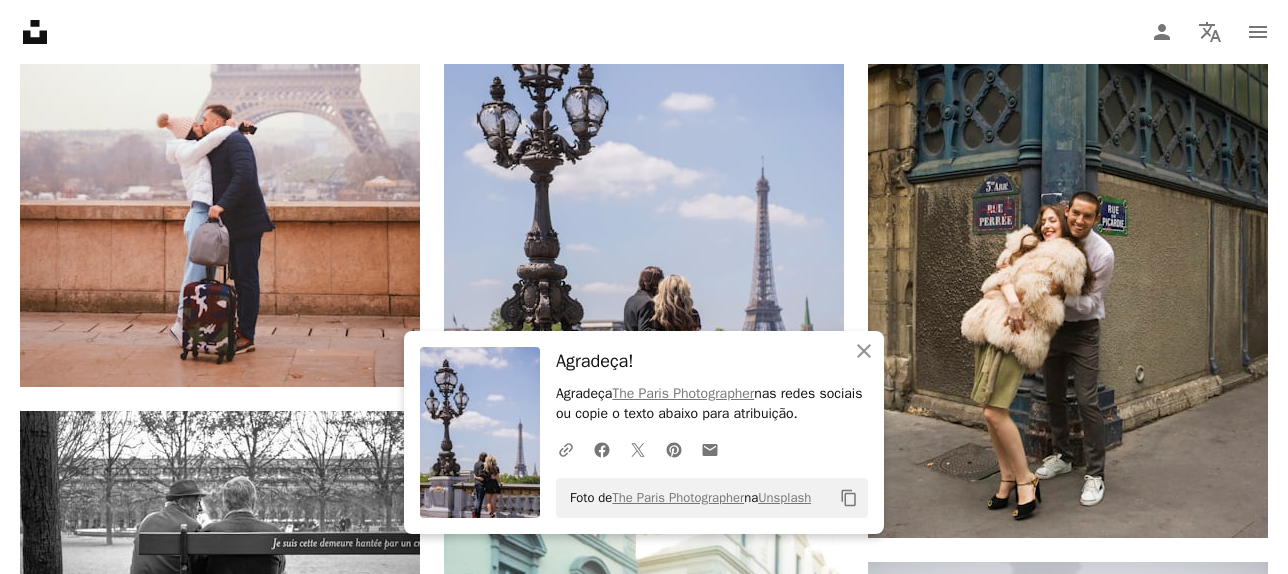 click on "[FIRST] [LAST]" at bounding box center (644, -3414) 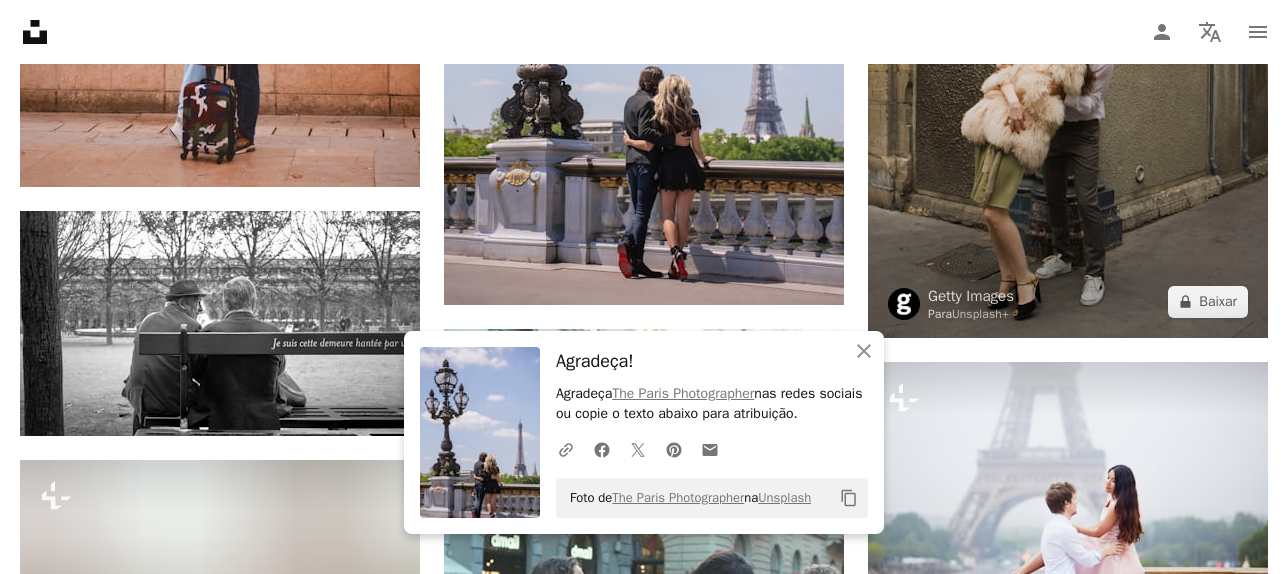 scroll, scrollTop: 12720, scrollLeft: 0, axis: vertical 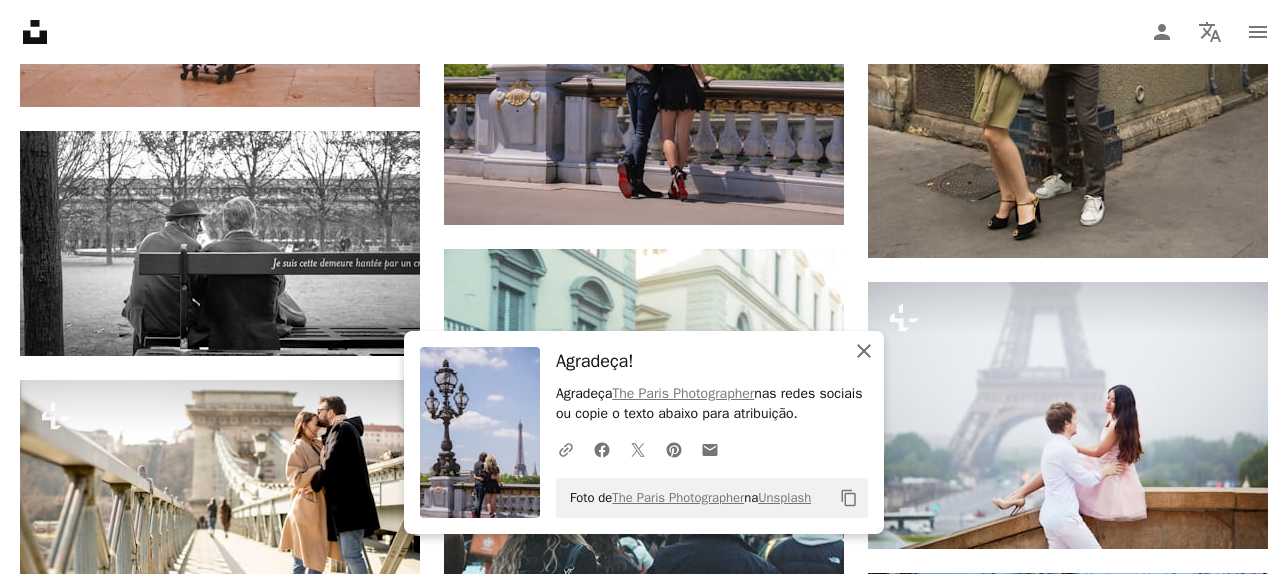 click 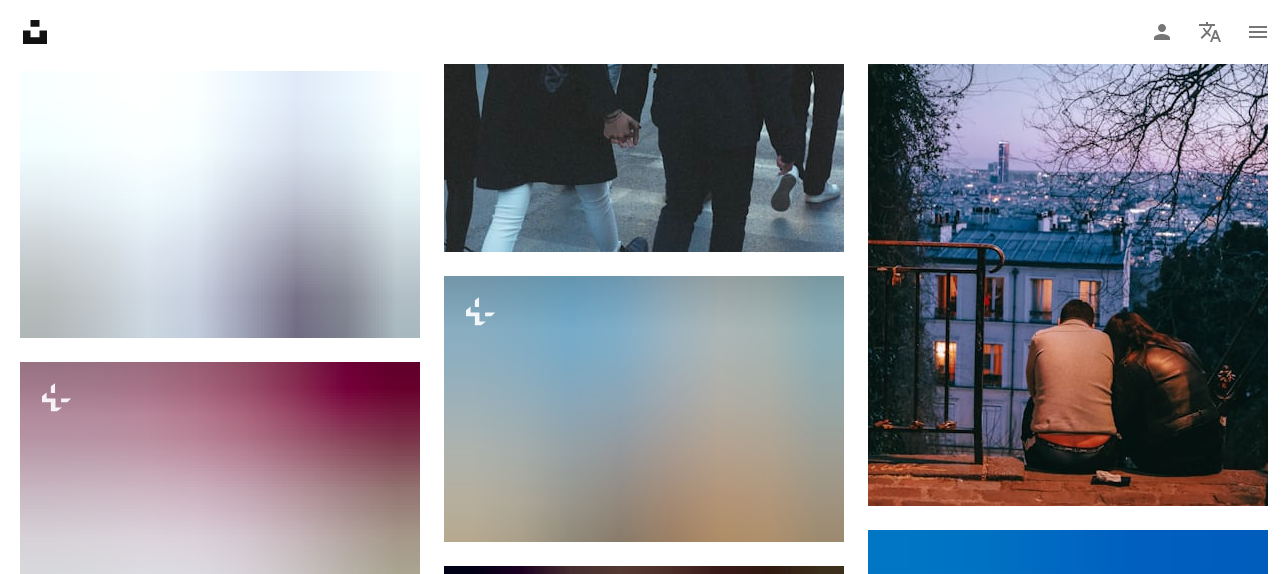 scroll, scrollTop: 13400, scrollLeft: 0, axis: vertical 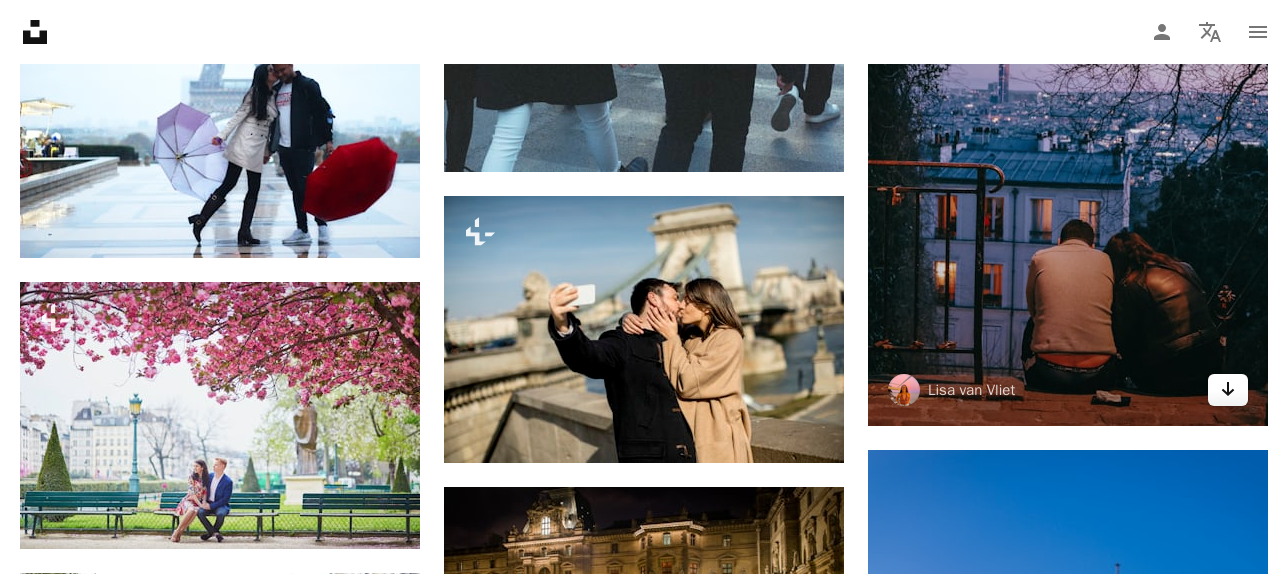 click on "Arrow pointing down" 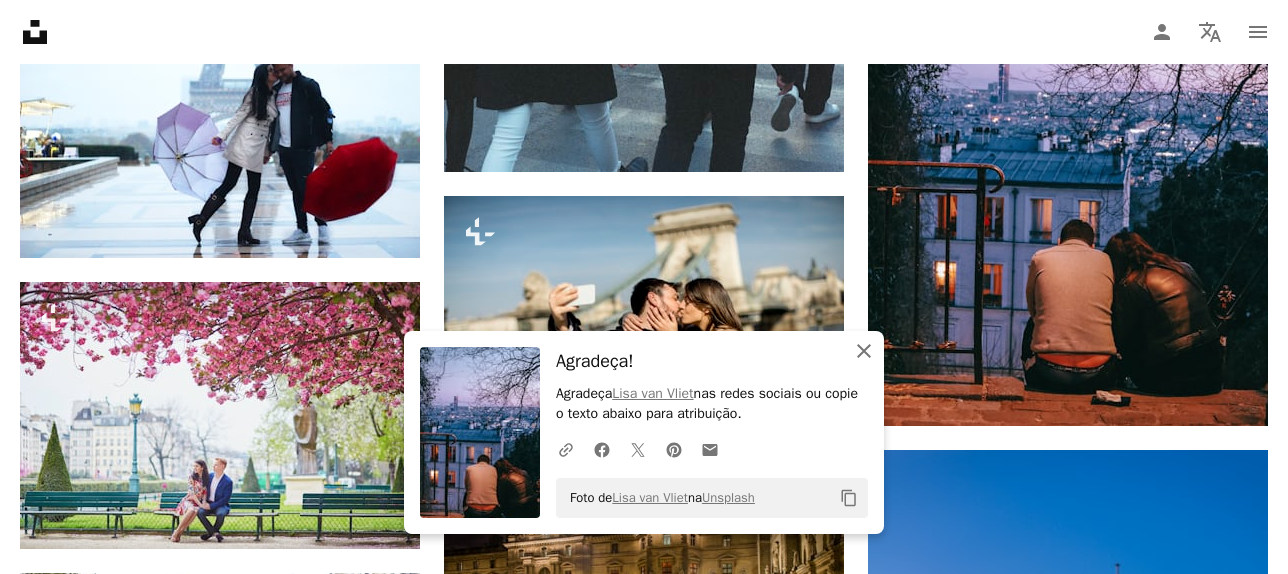 click on "An X shape" 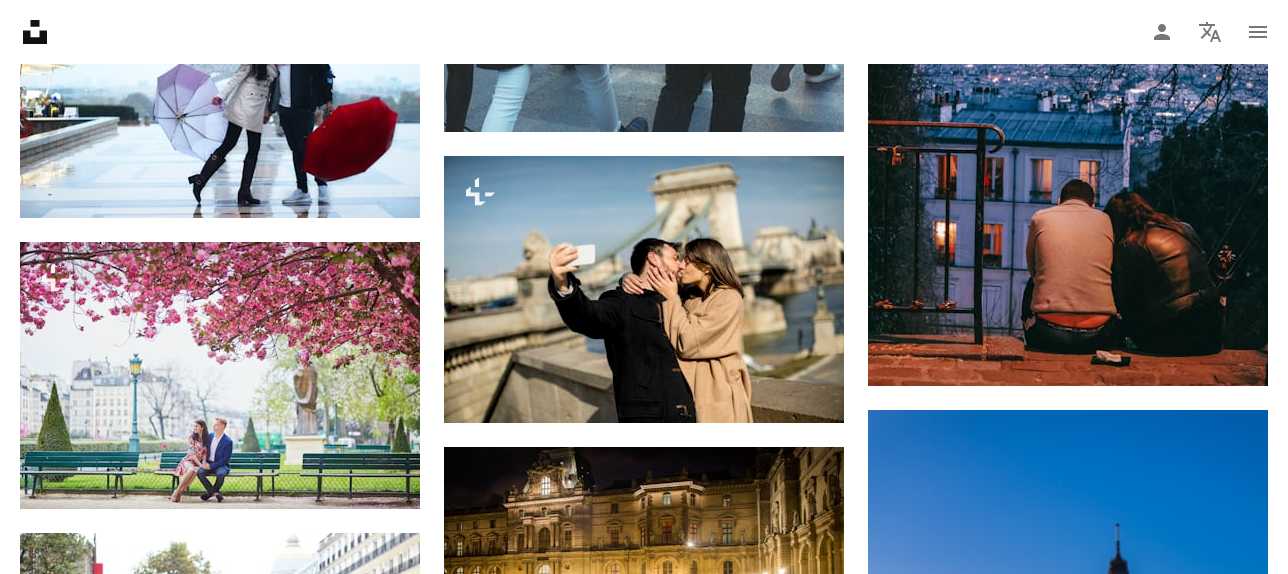 scroll, scrollTop: 13720, scrollLeft: 0, axis: vertical 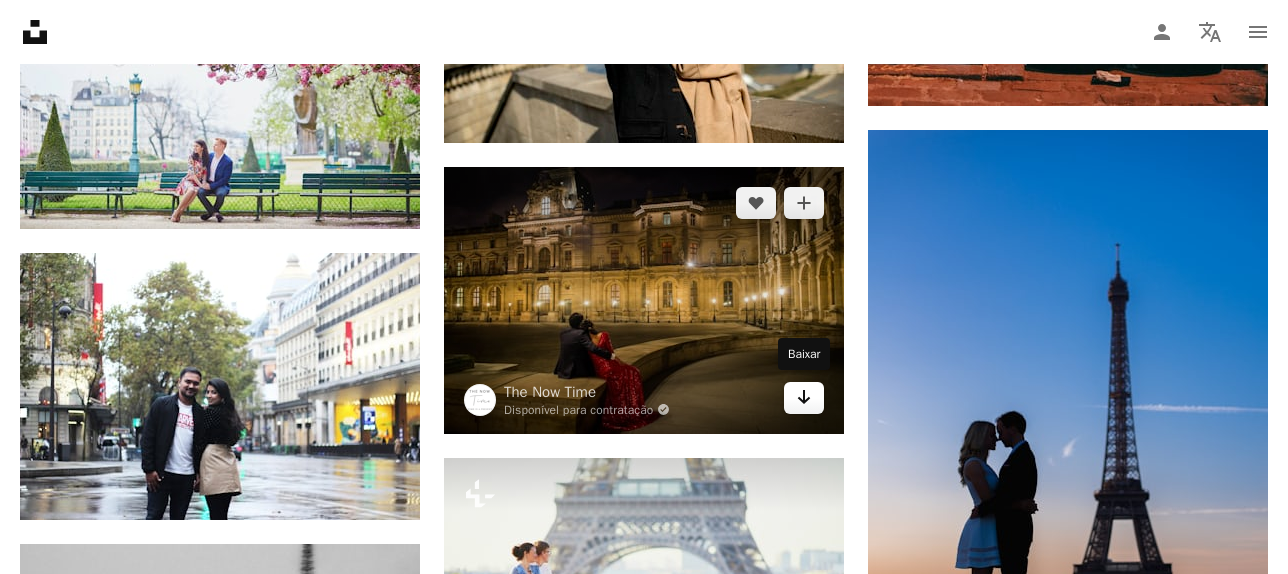click 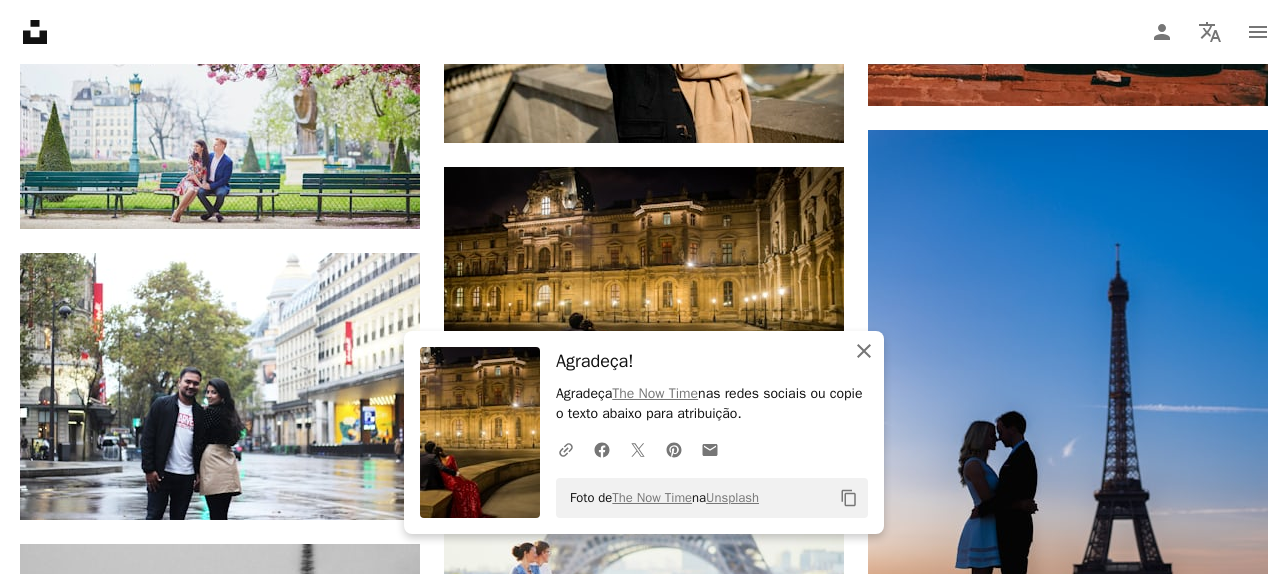 click 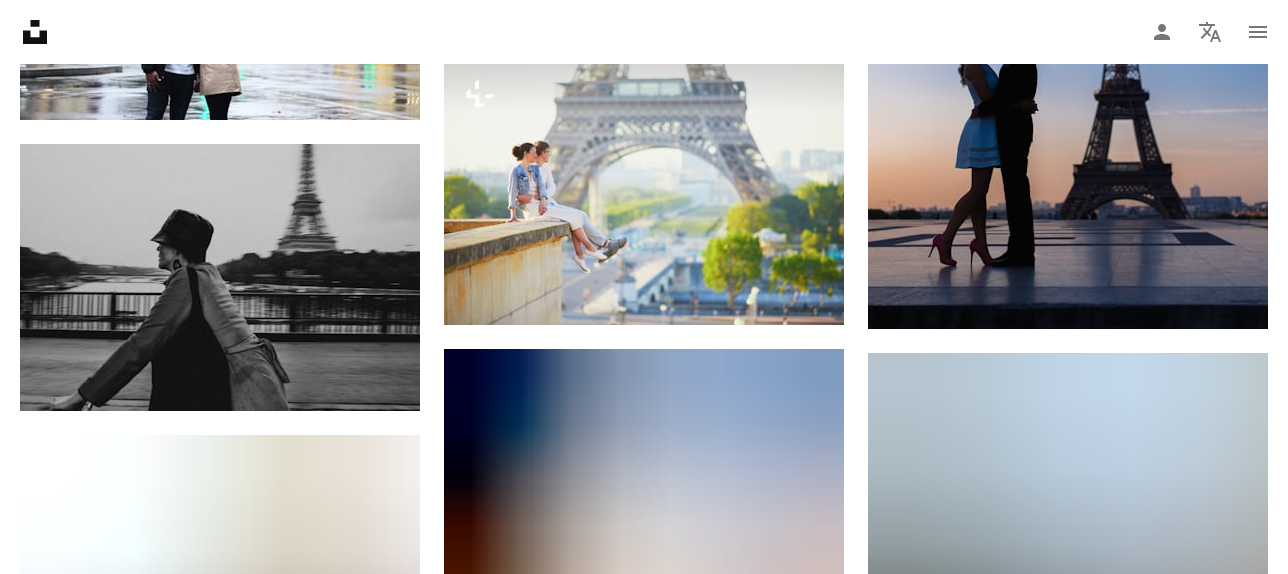 scroll, scrollTop: 14320, scrollLeft: 0, axis: vertical 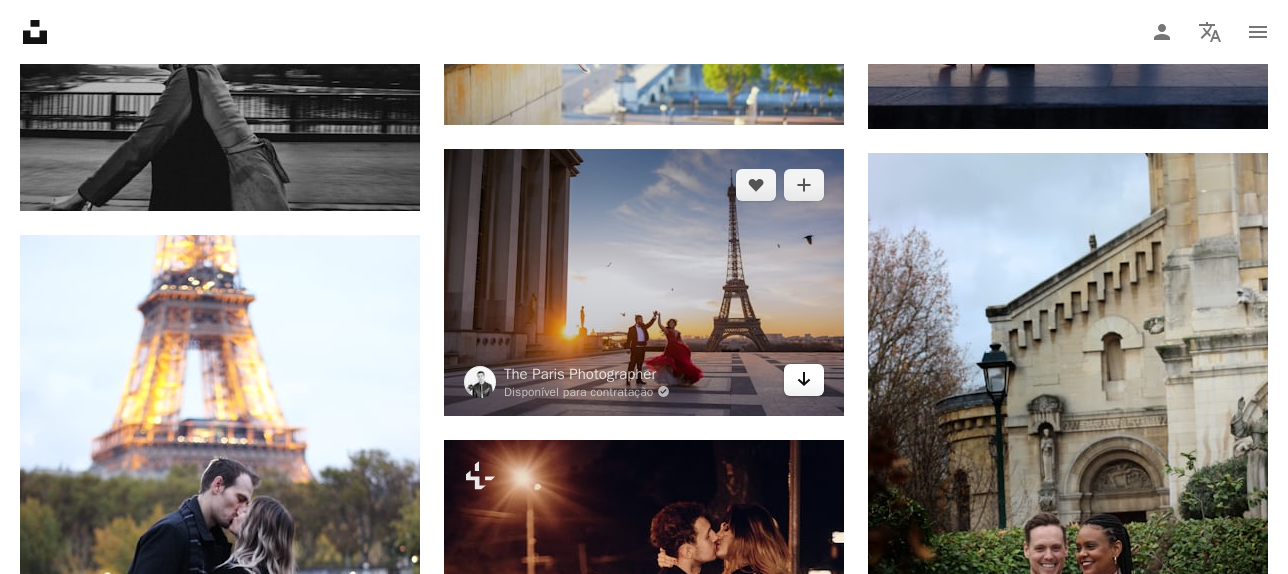 click on "Arrow pointing down" 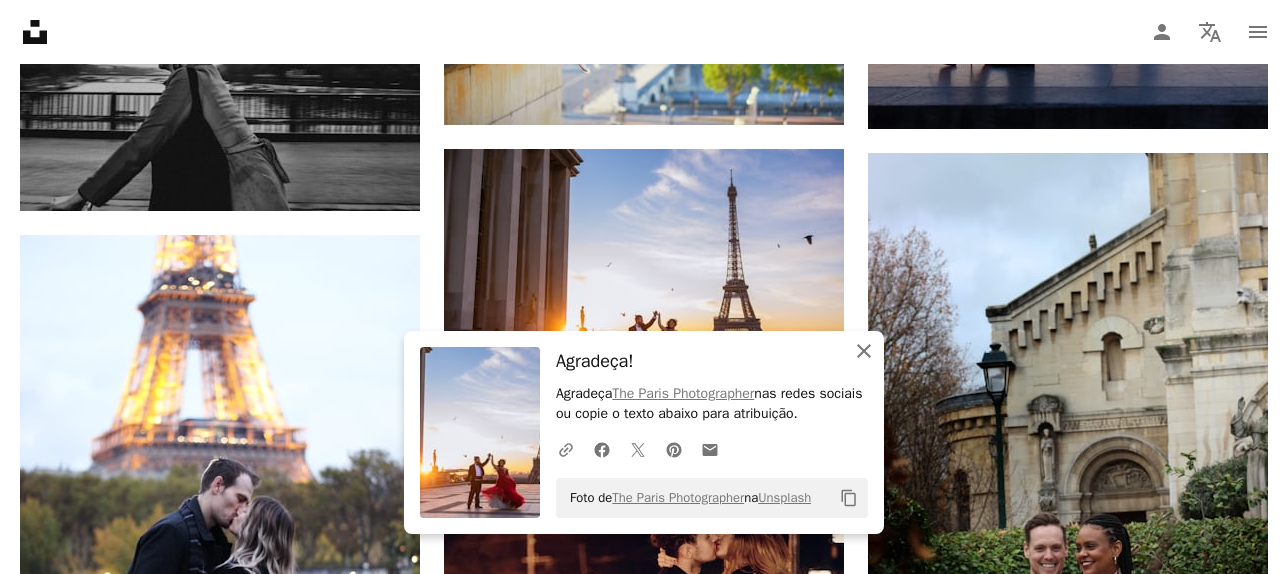 click on "An X shape" 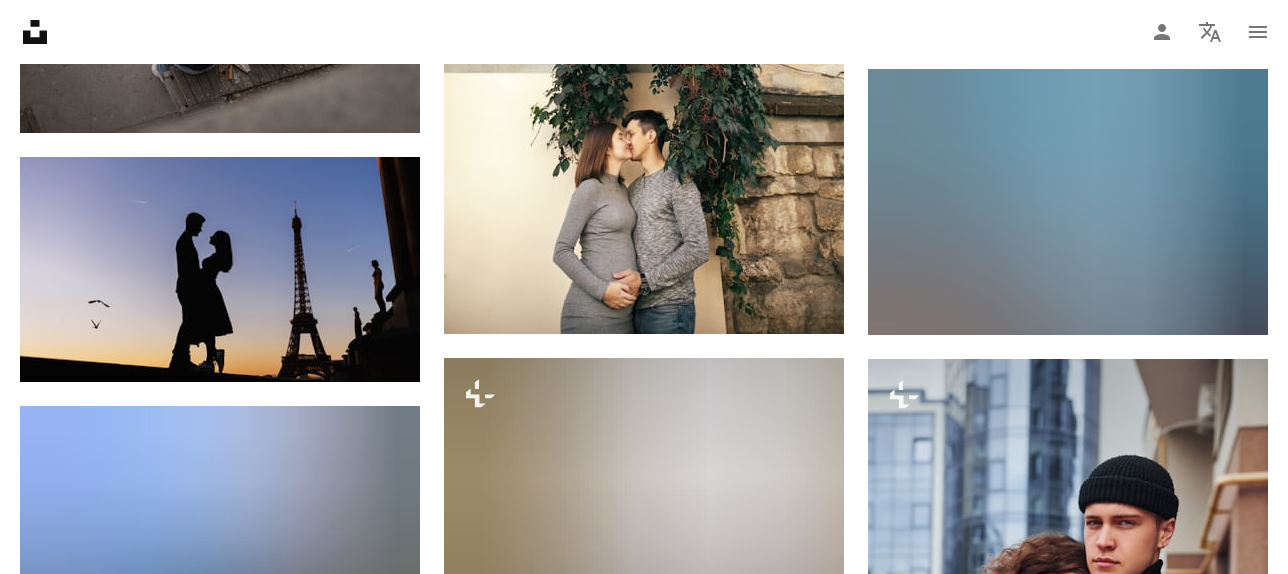 scroll, scrollTop: 18040, scrollLeft: 0, axis: vertical 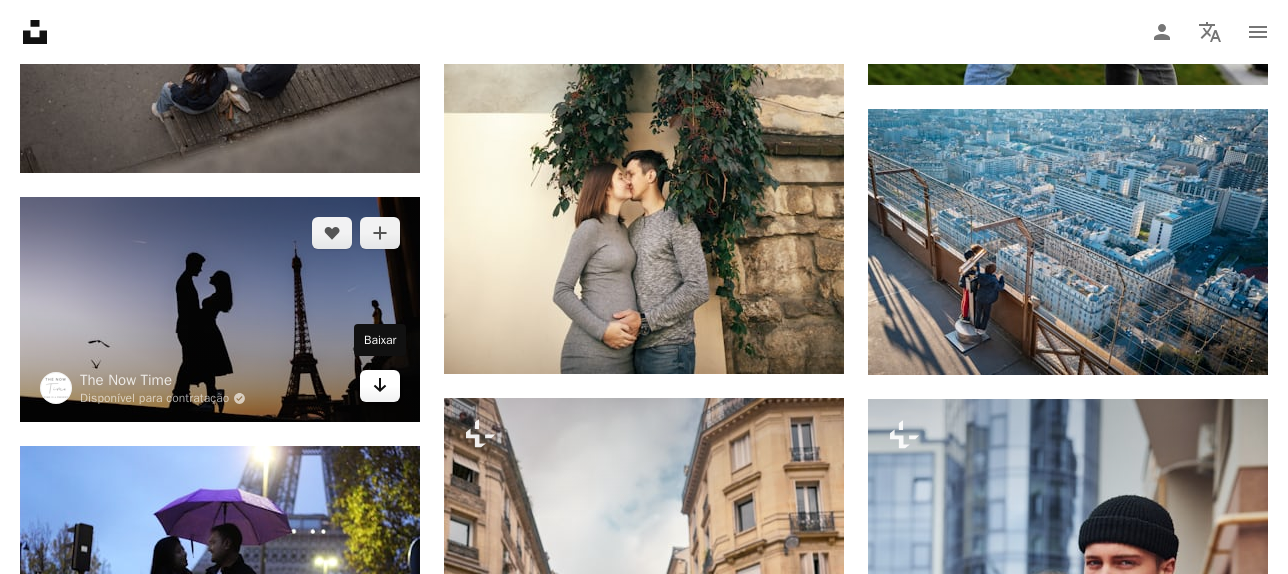 click 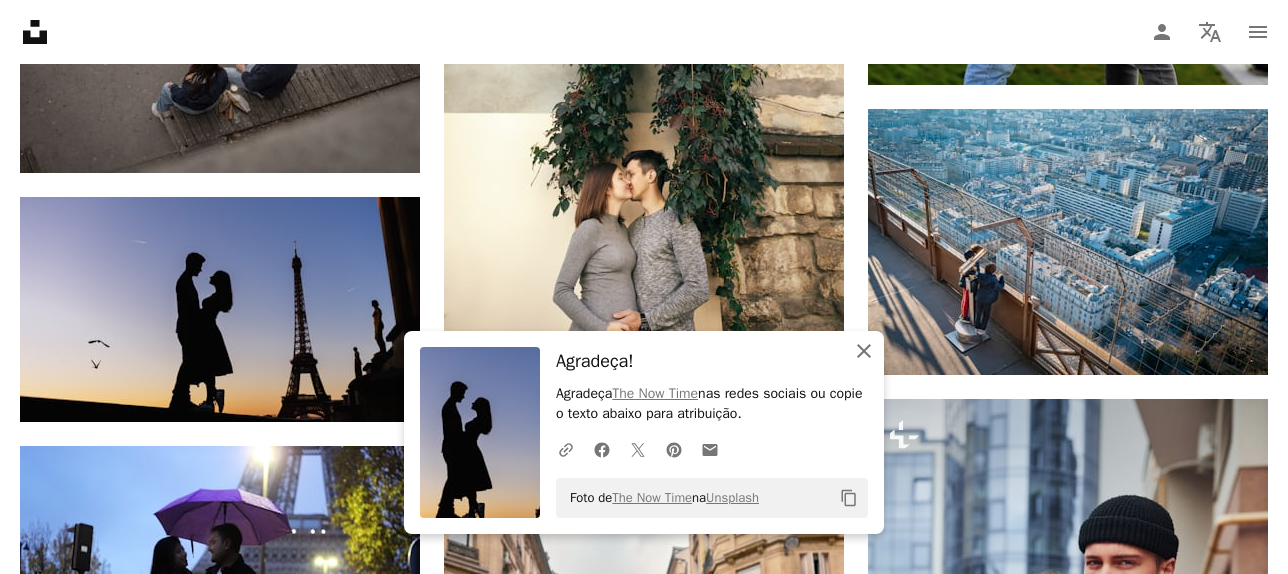 click on "An X shape" 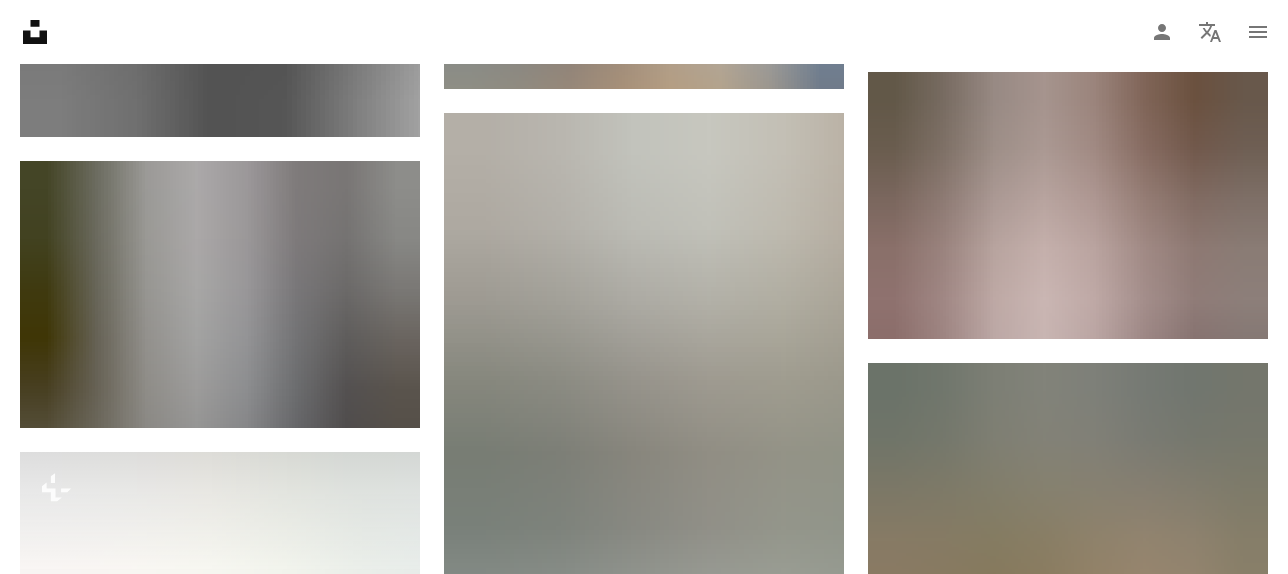 scroll, scrollTop: 19280, scrollLeft: 0, axis: vertical 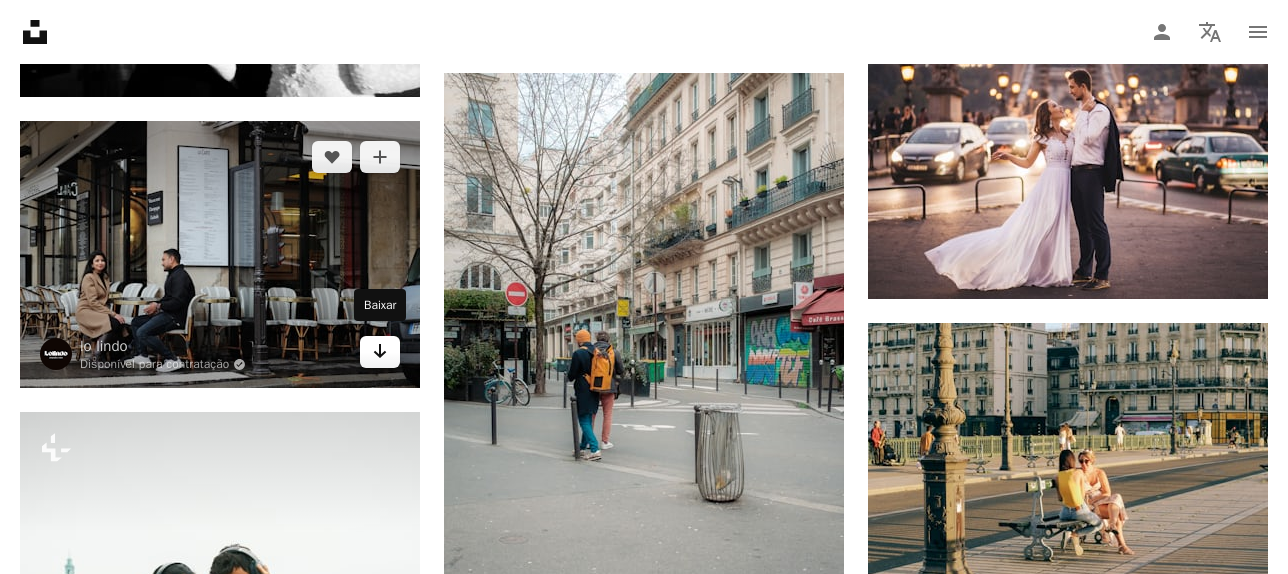 click 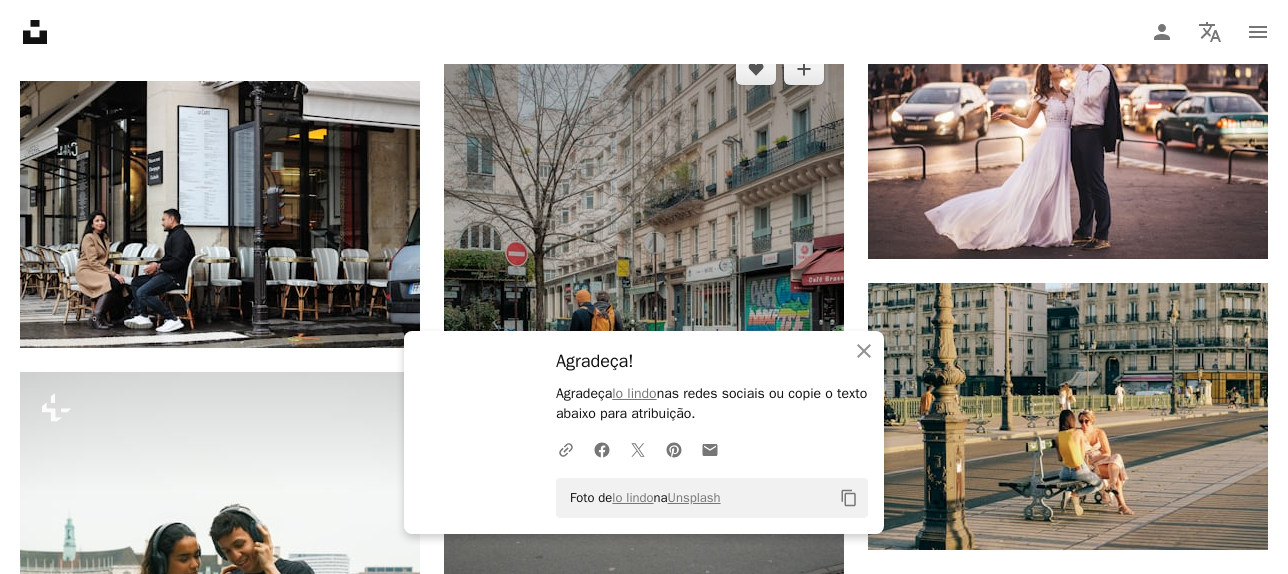 scroll, scrollTop: 19400, scrollLeft: 0, axis: vertical 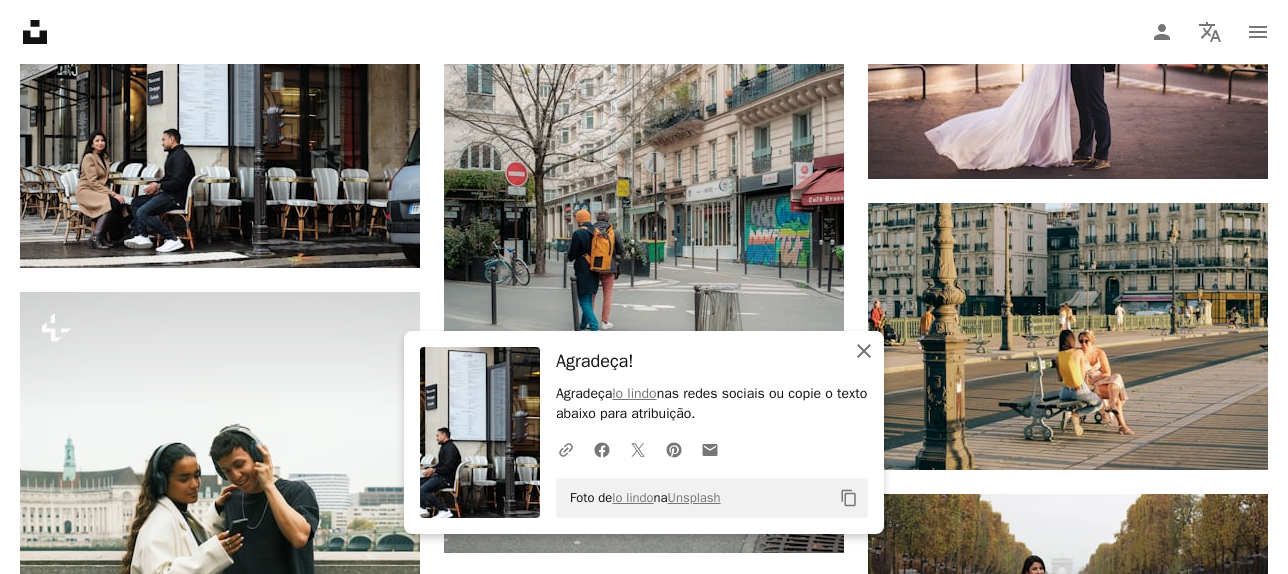click on "An X shape" 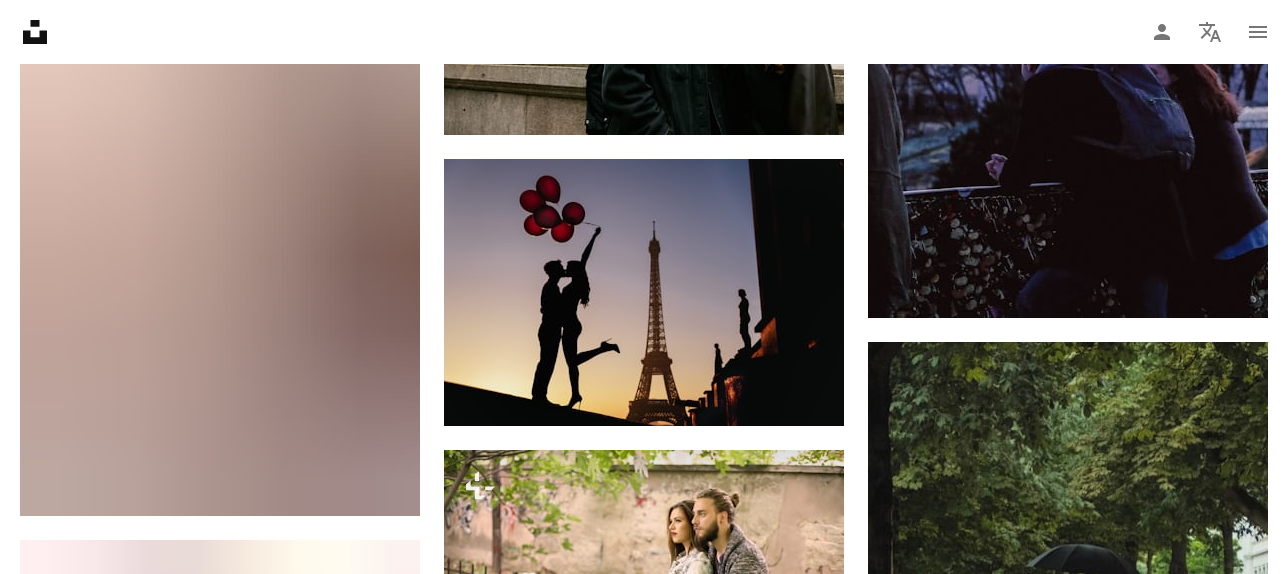 scroll, scrollTop: 20360, scrollLeft: 0, axis: vertical 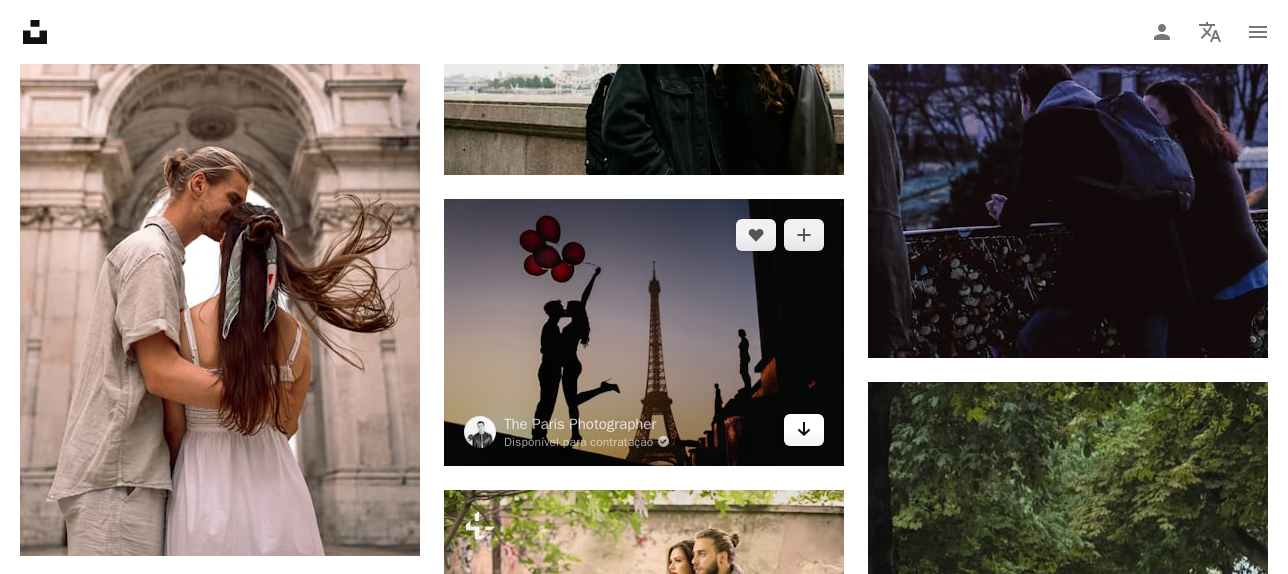 click 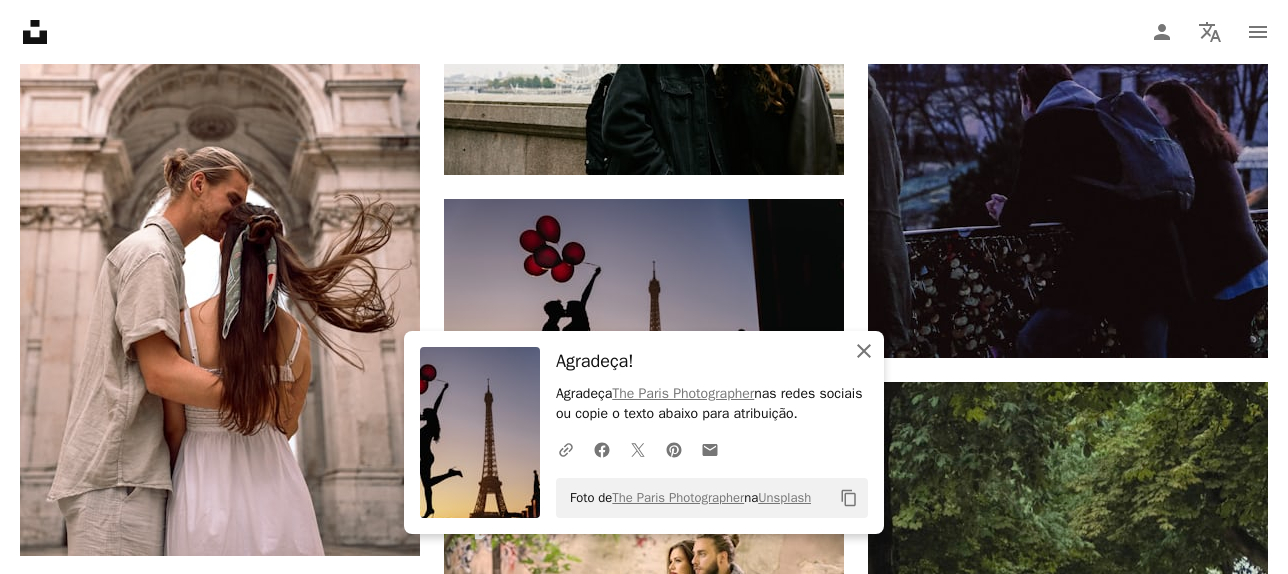 click 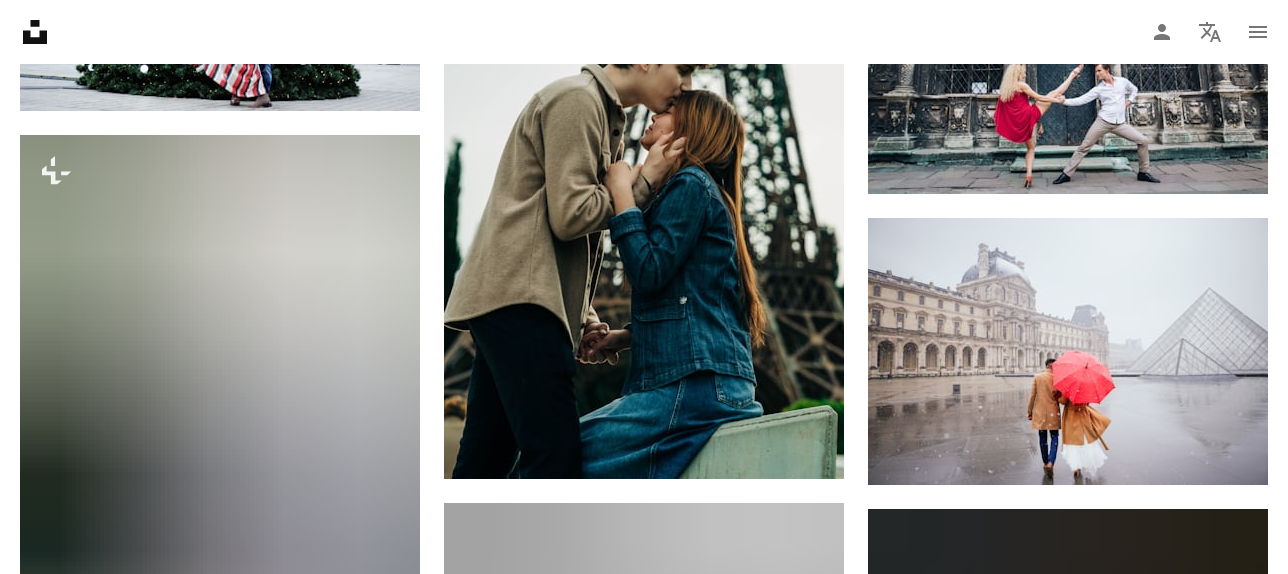 scroll, scrollTop: 34160, scrollLeft: 0, axis: vertical 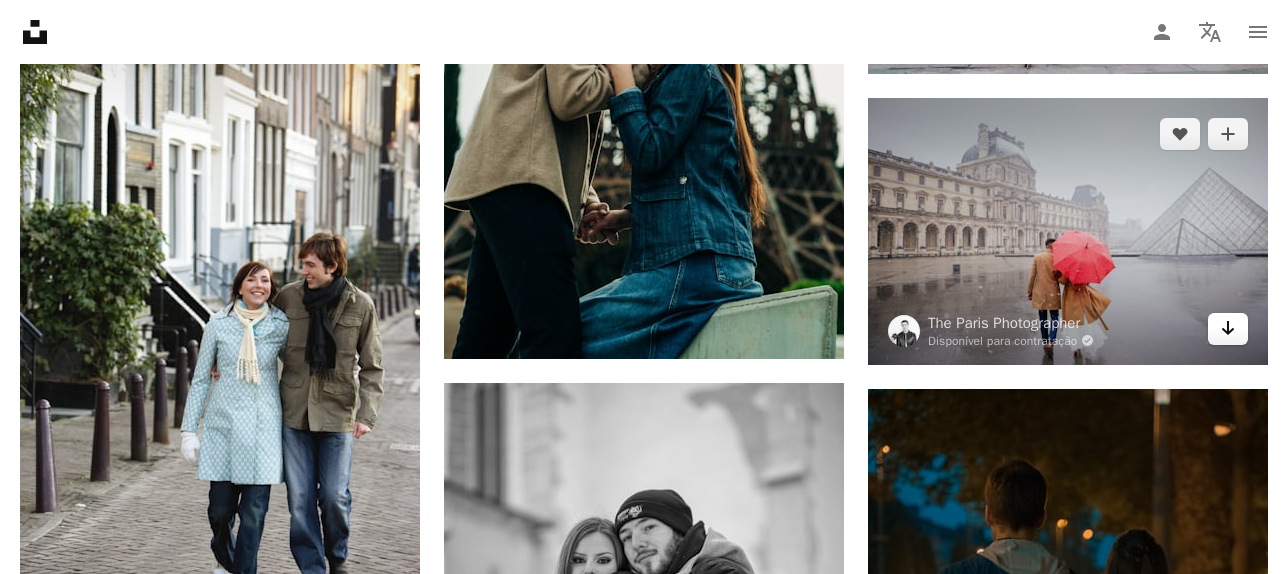 click on "Arrow pointing down" 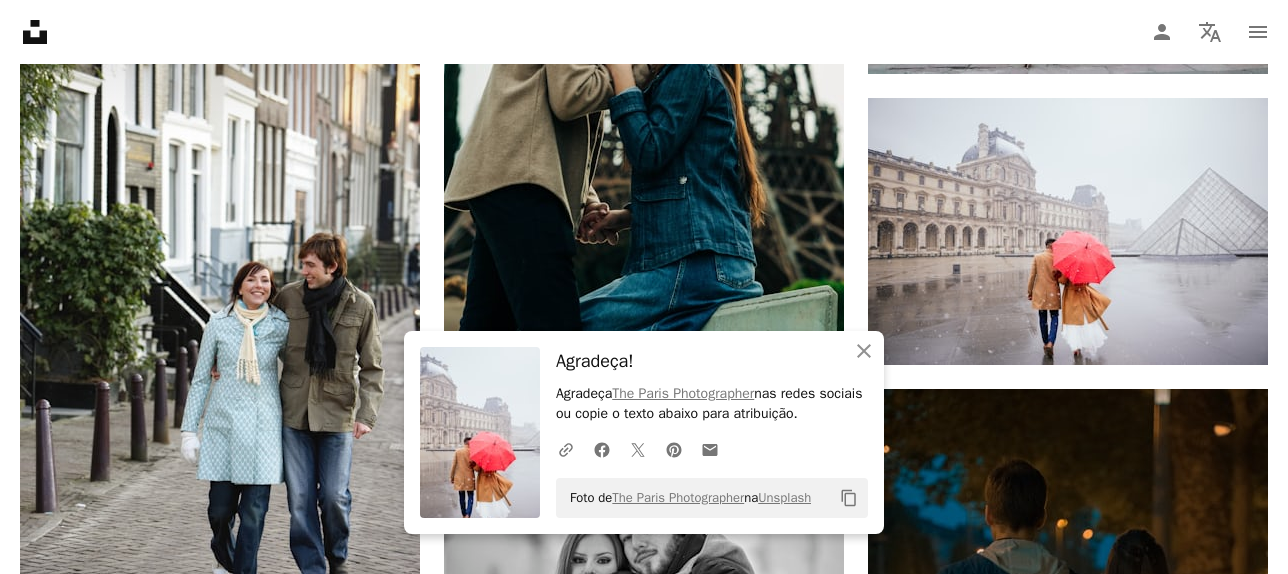 click on "[FIRST] [LAST]" at bounding box center [1068, -14315] 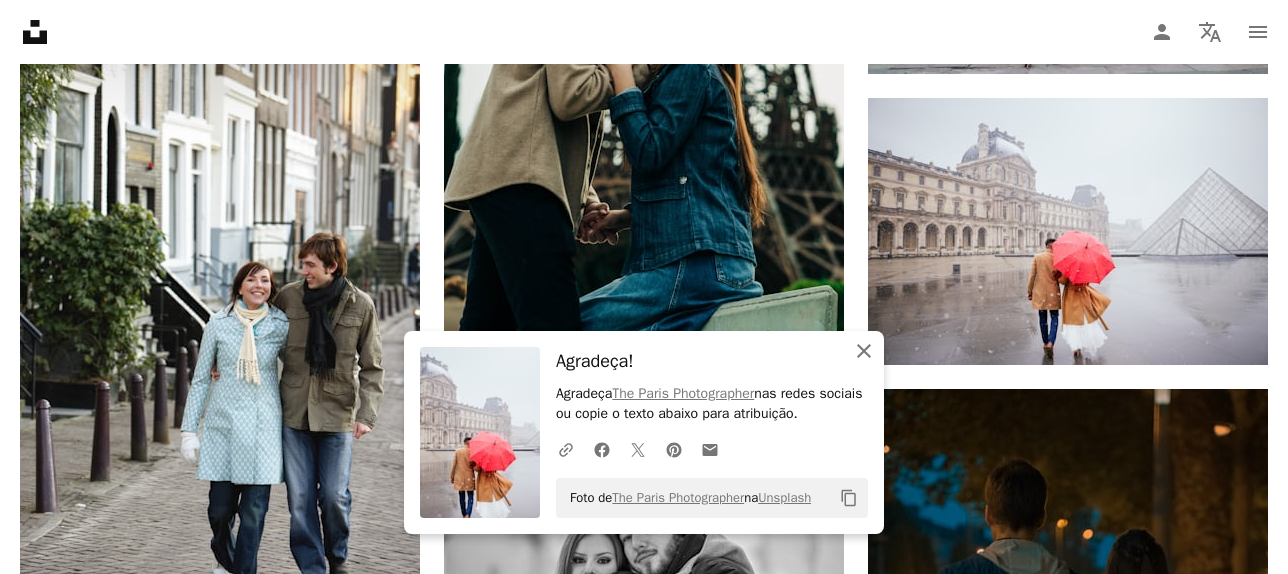 click on "An X shape" 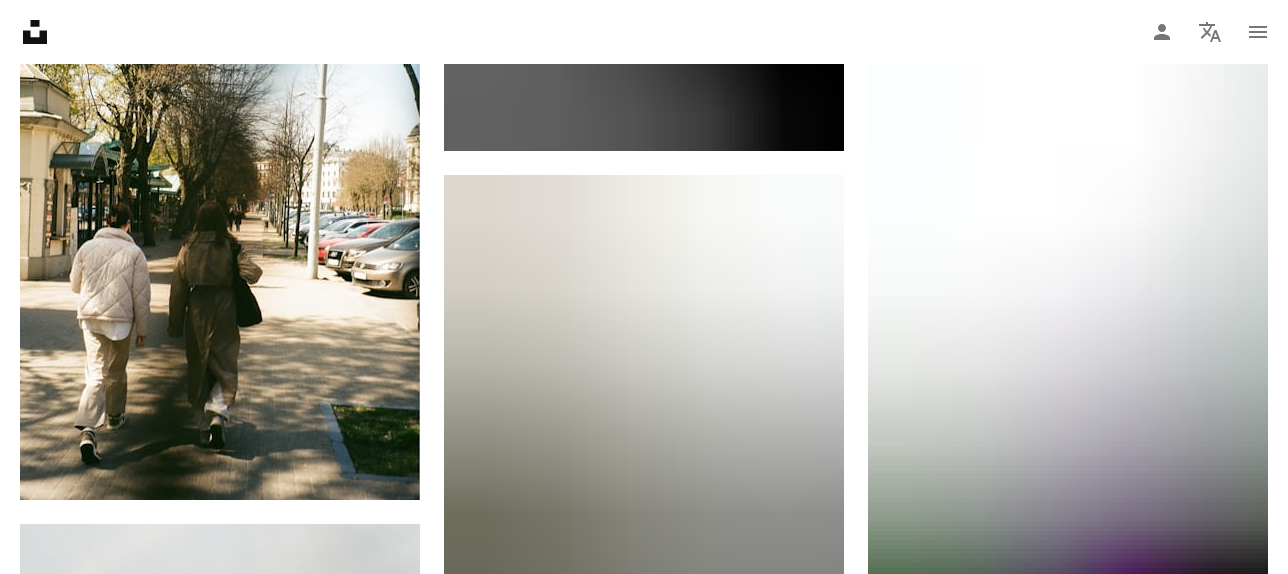 scroll, scrollTop: 48600, scrollLeft: 0, axis: vertical 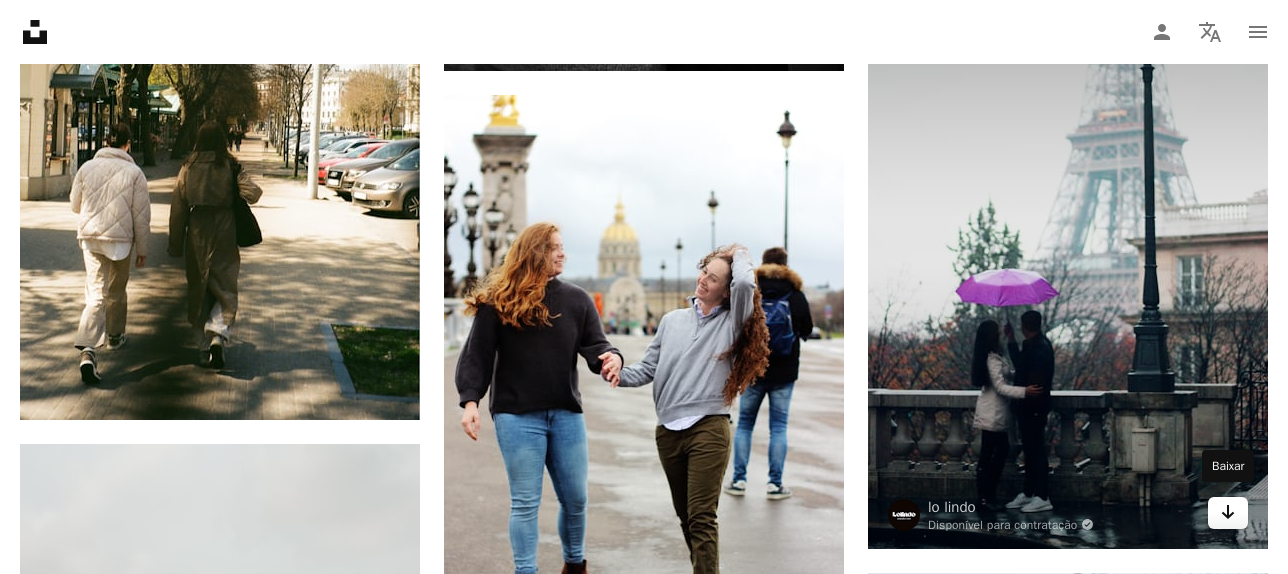 click 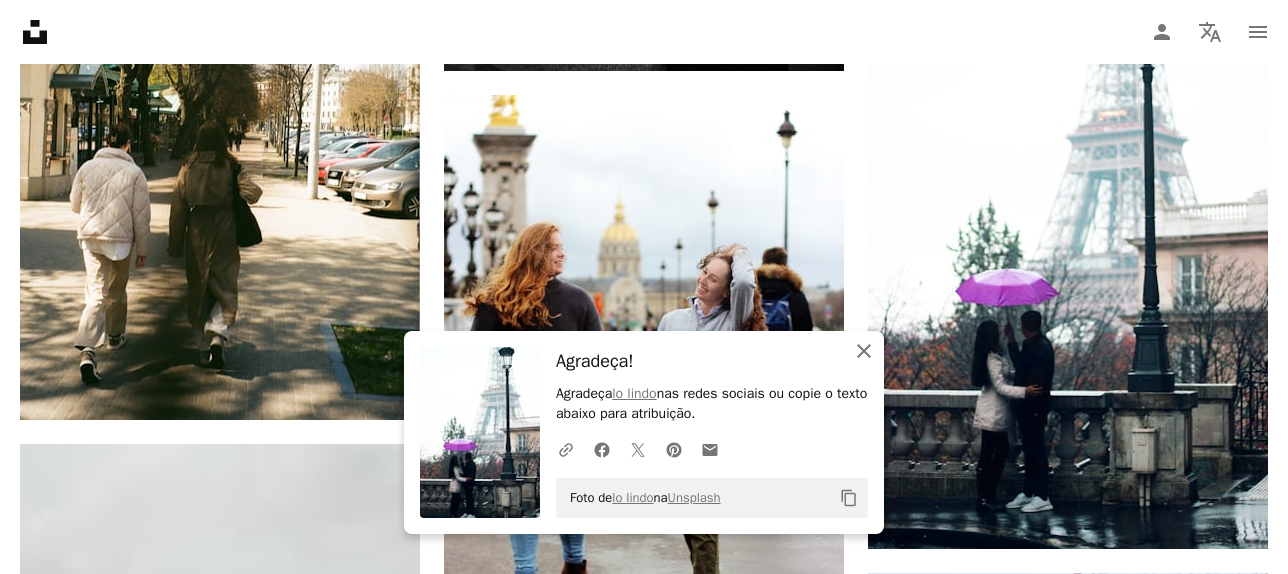 click on "An X shape" 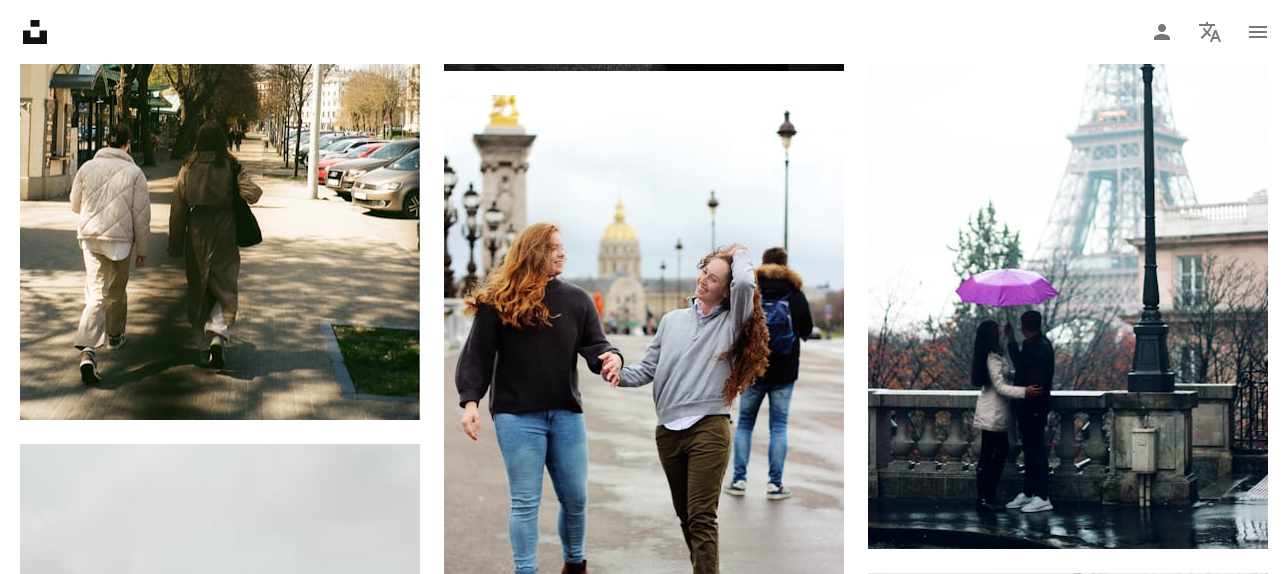 click on "An X shape Fechar" at bounding box center (864, 371) 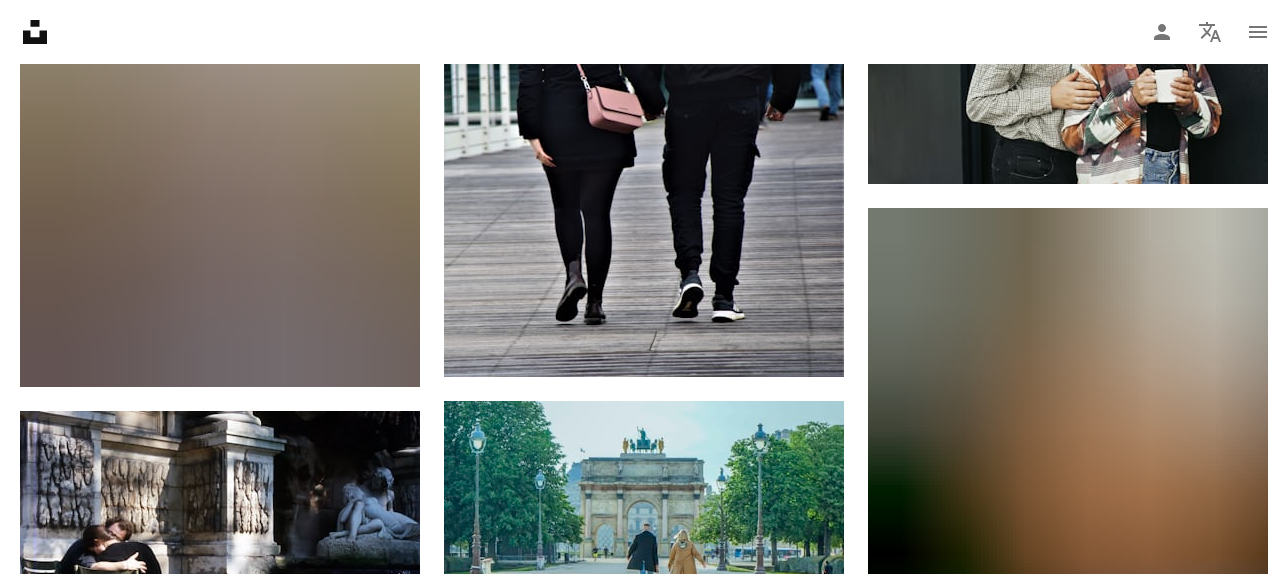 scroll, scrollTop: 50280, scrollLeft: 0, axis: vertical 